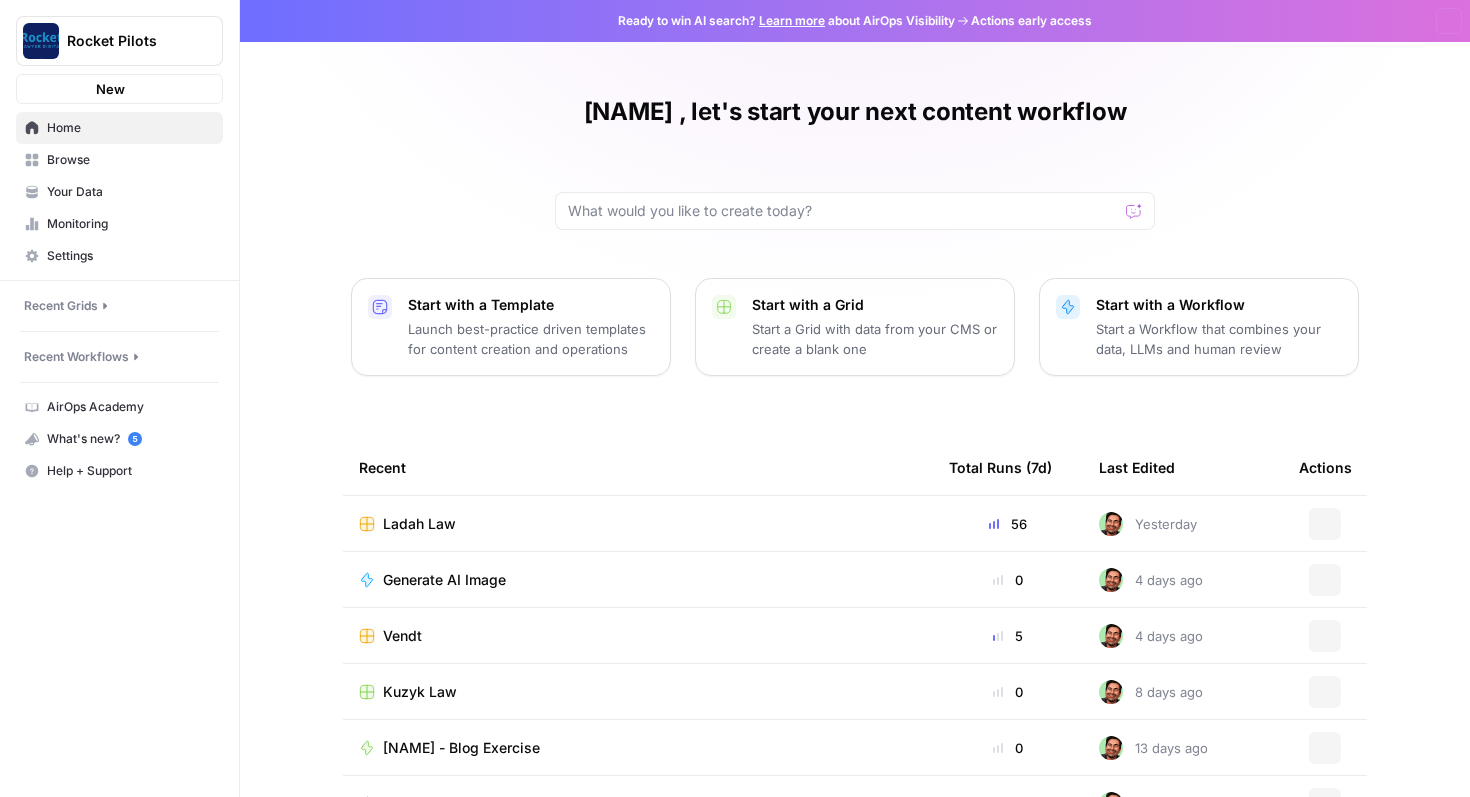 scroll, scrollTop: 0, scrollLeft: 0, axis: both 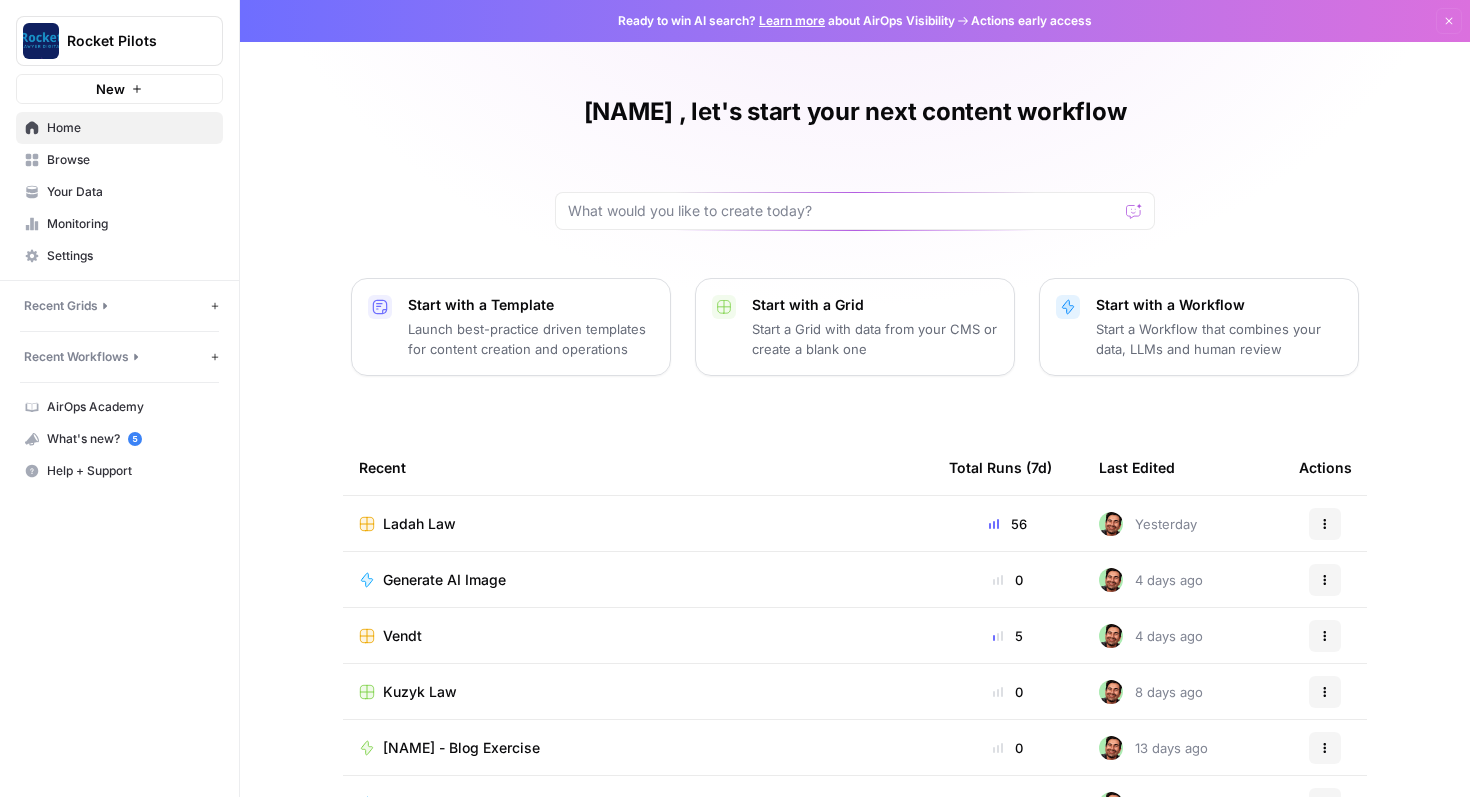 click on "Ladah Law" at bounding box center (638, 524) 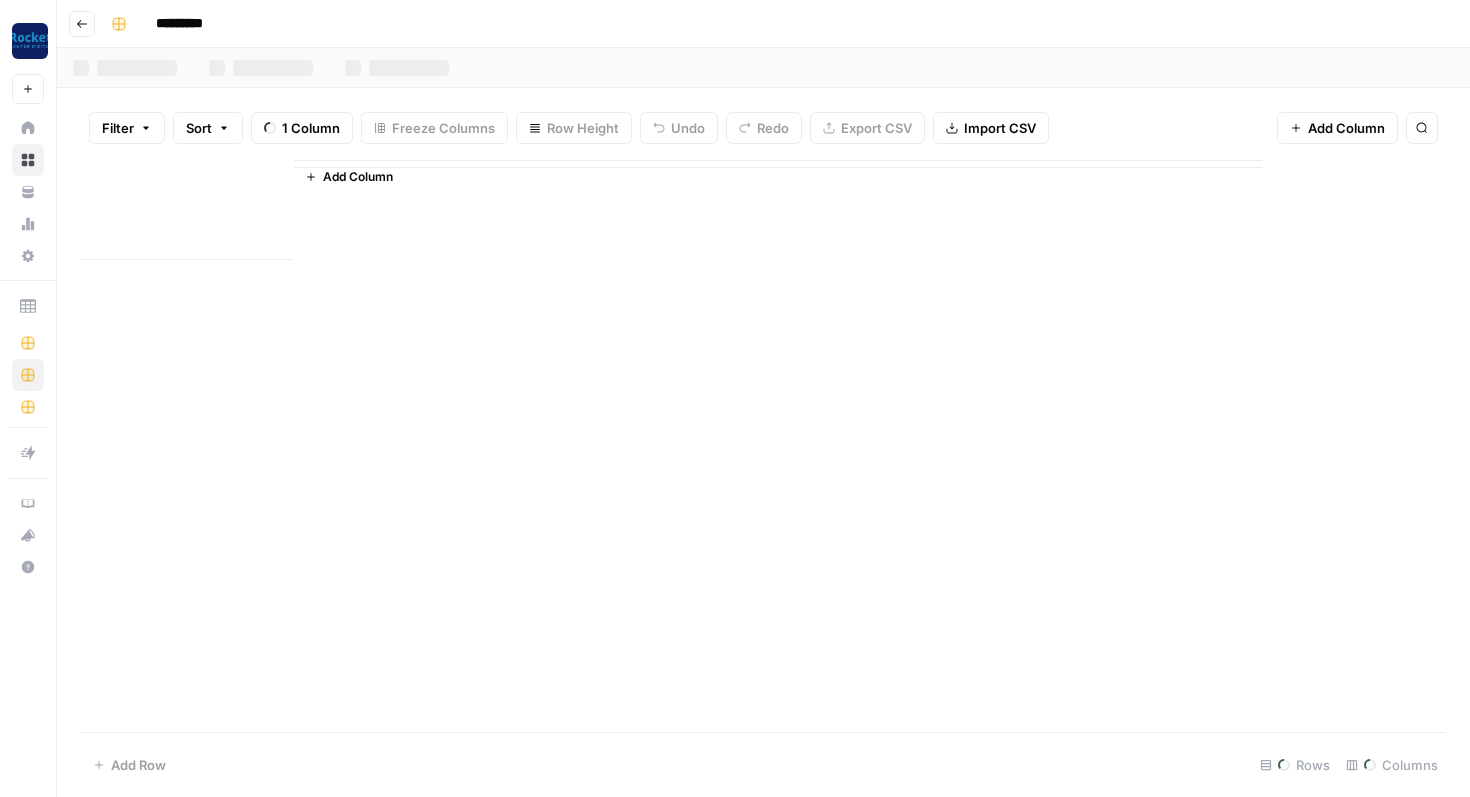scroll, scrollTop: 0, scrollLeft: 0, axis: both 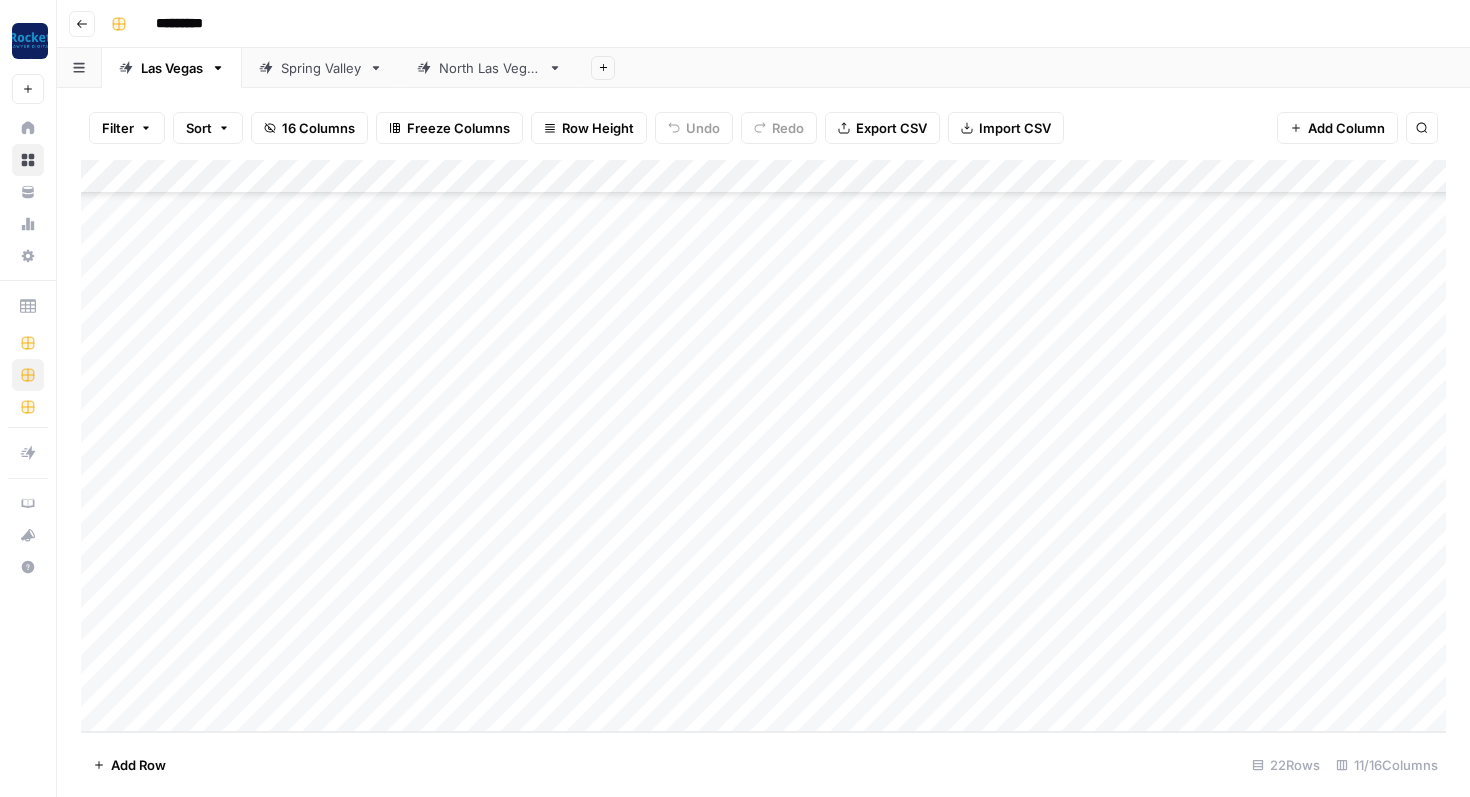 click on "Add Column" at bounding box center (763, 446) 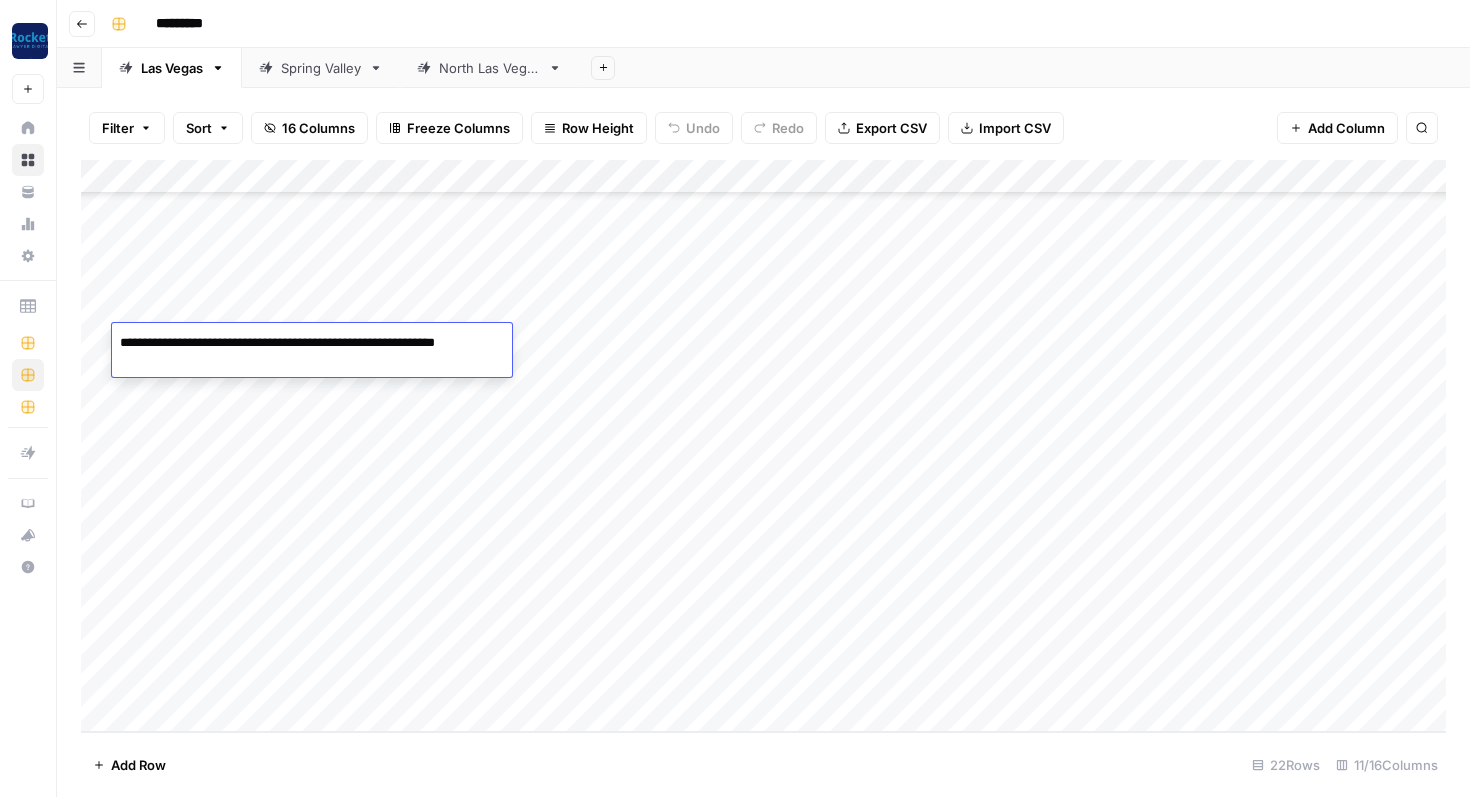 click on "**********" at bounding box center [312, 353] 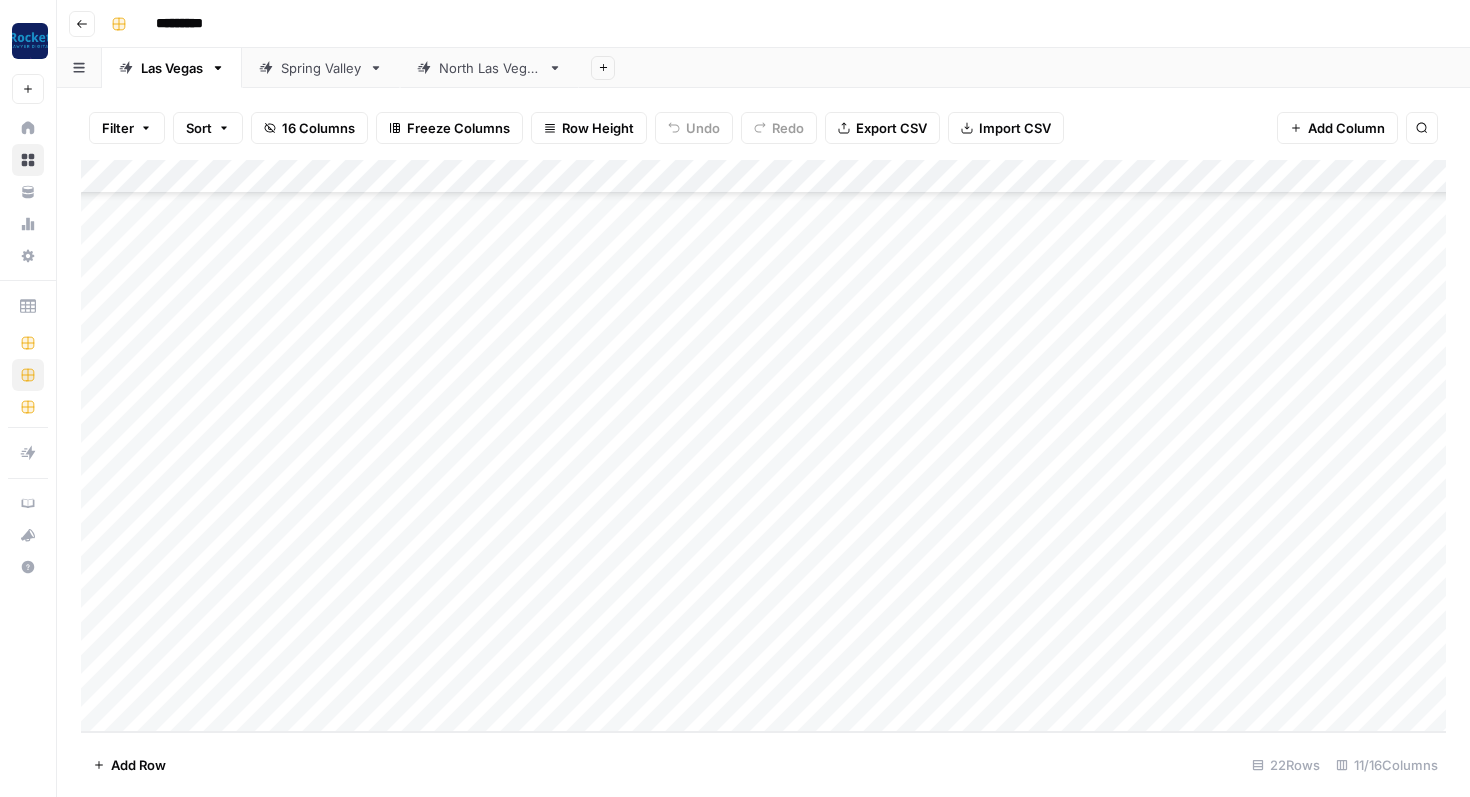 click on "Add Column" at bounding box center [763, 446] 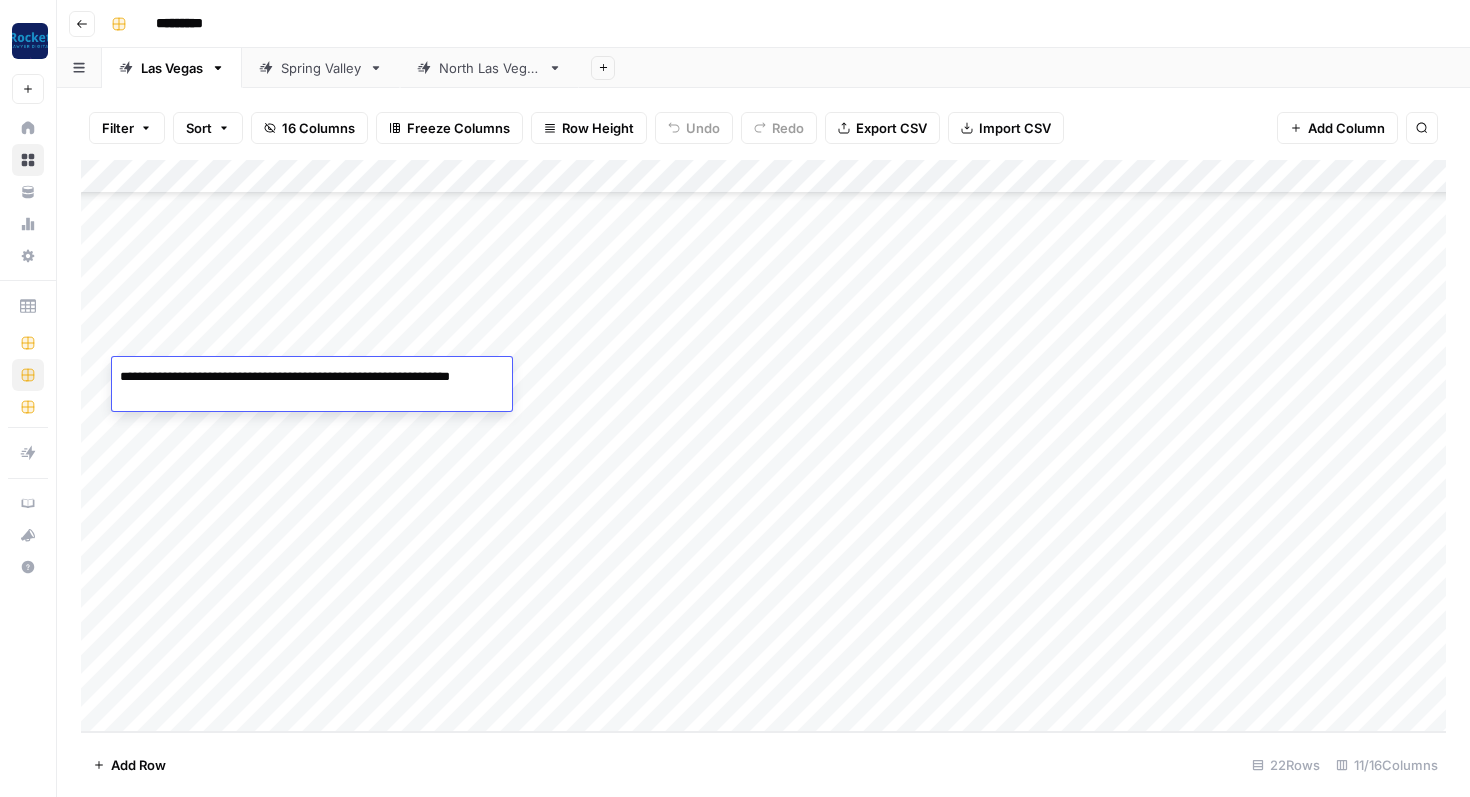 click on "**********" at bounding box center (312, 387) 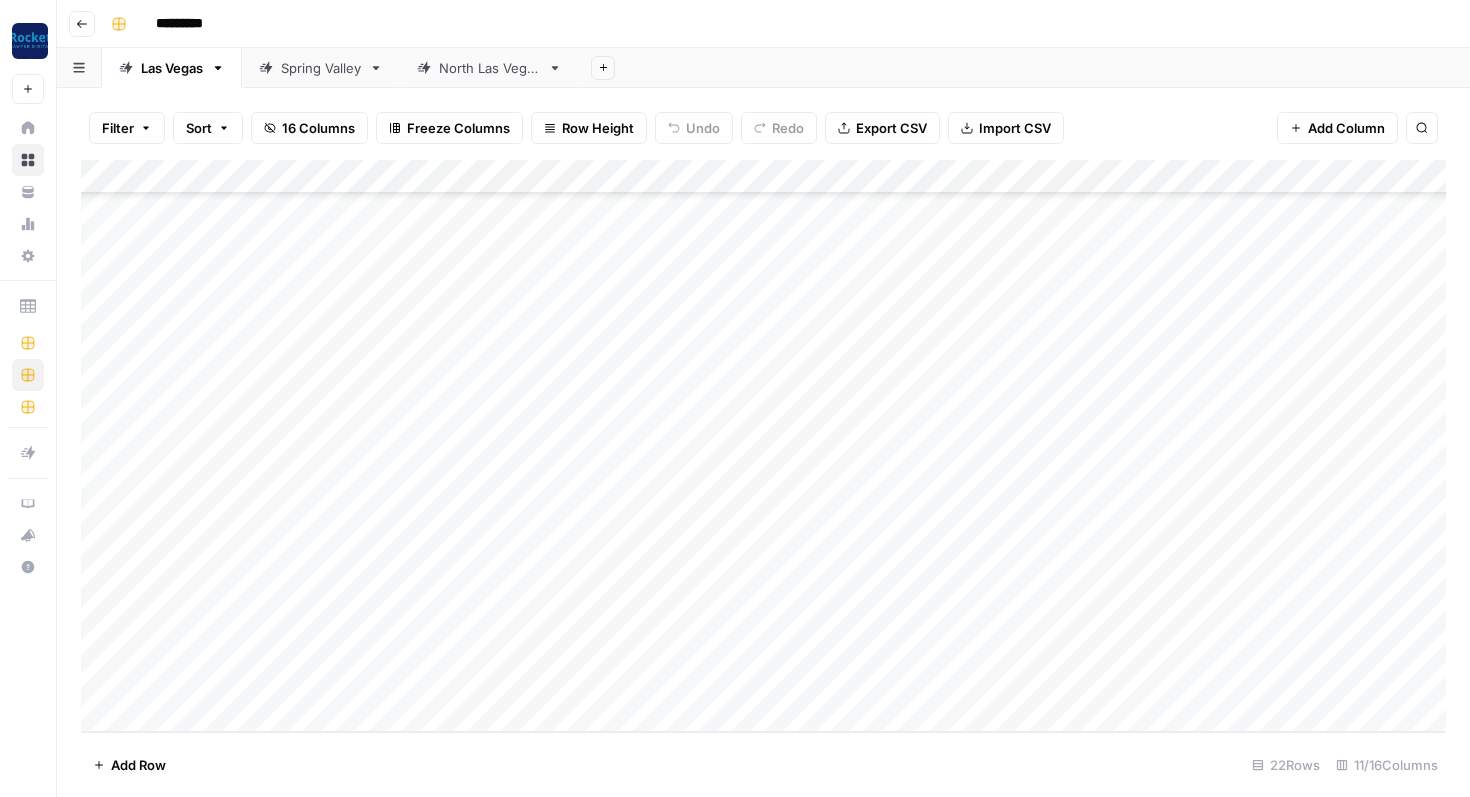 click on "Add Column" at bounding box center (763, 446) 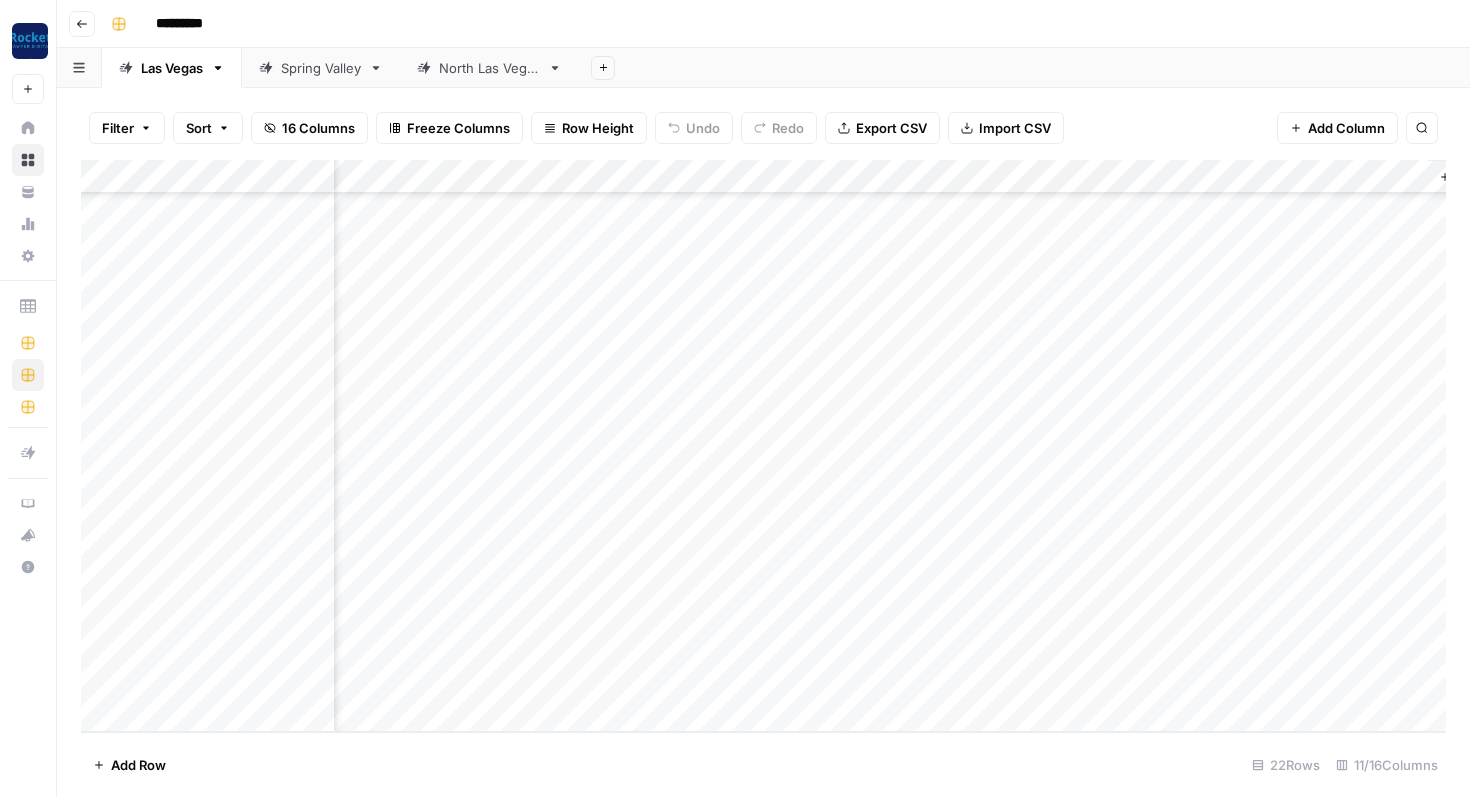 scroll, scrollTop: 242, scrollLeft: 644, axis: both 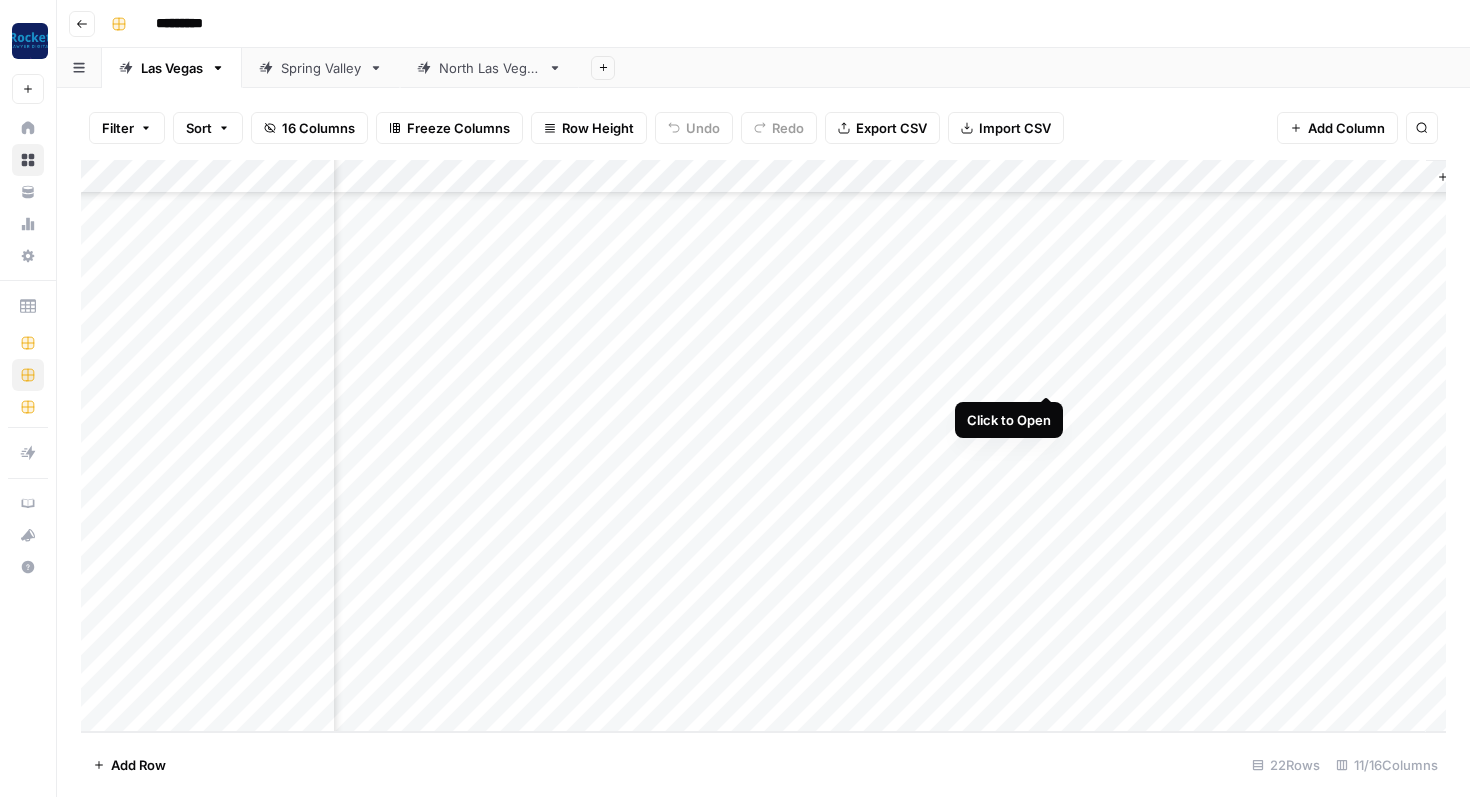 click on "Add Column" at bounding box center (763, 446) 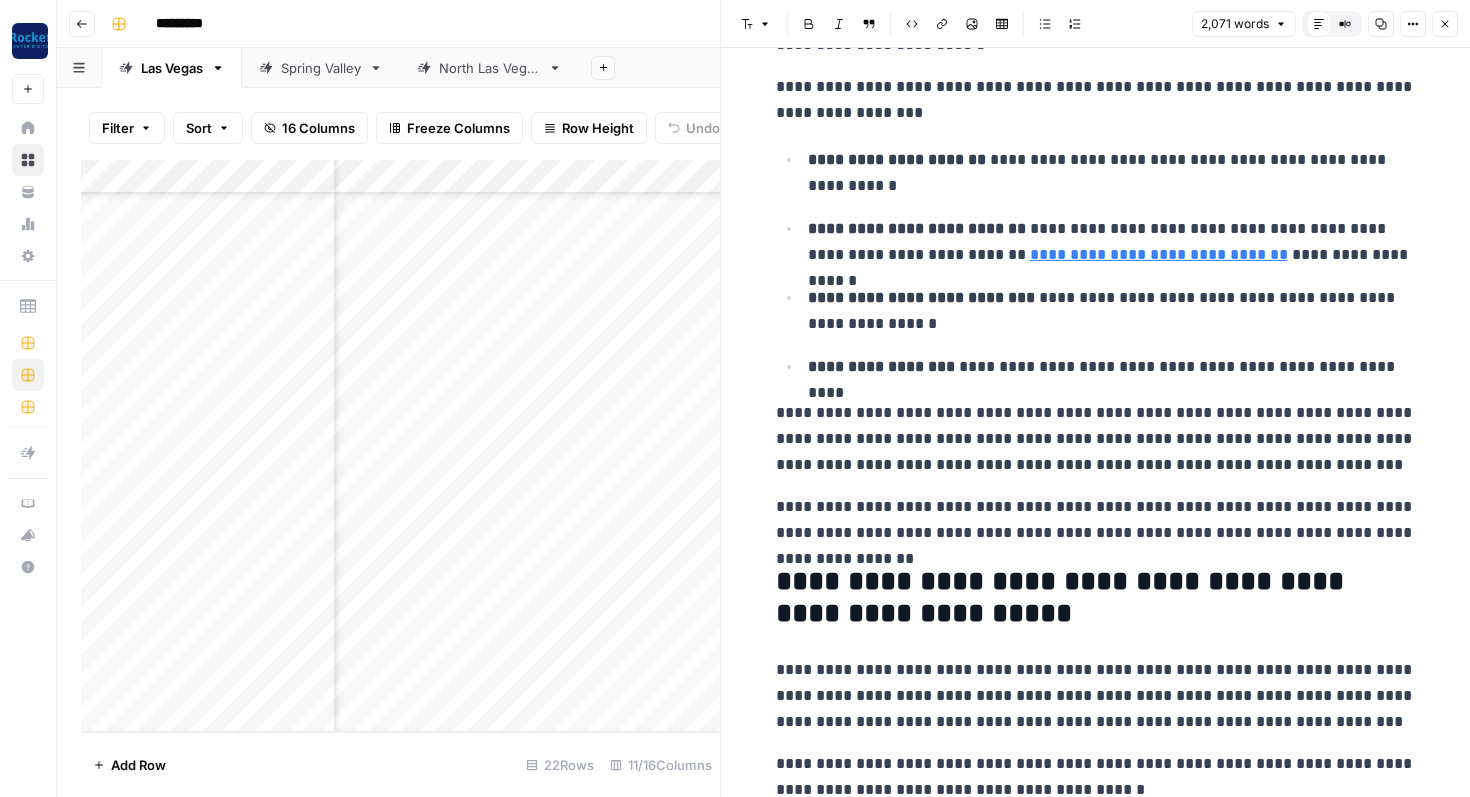 scroll, scrollTop: 0, scrollLeft: 0, axis: both 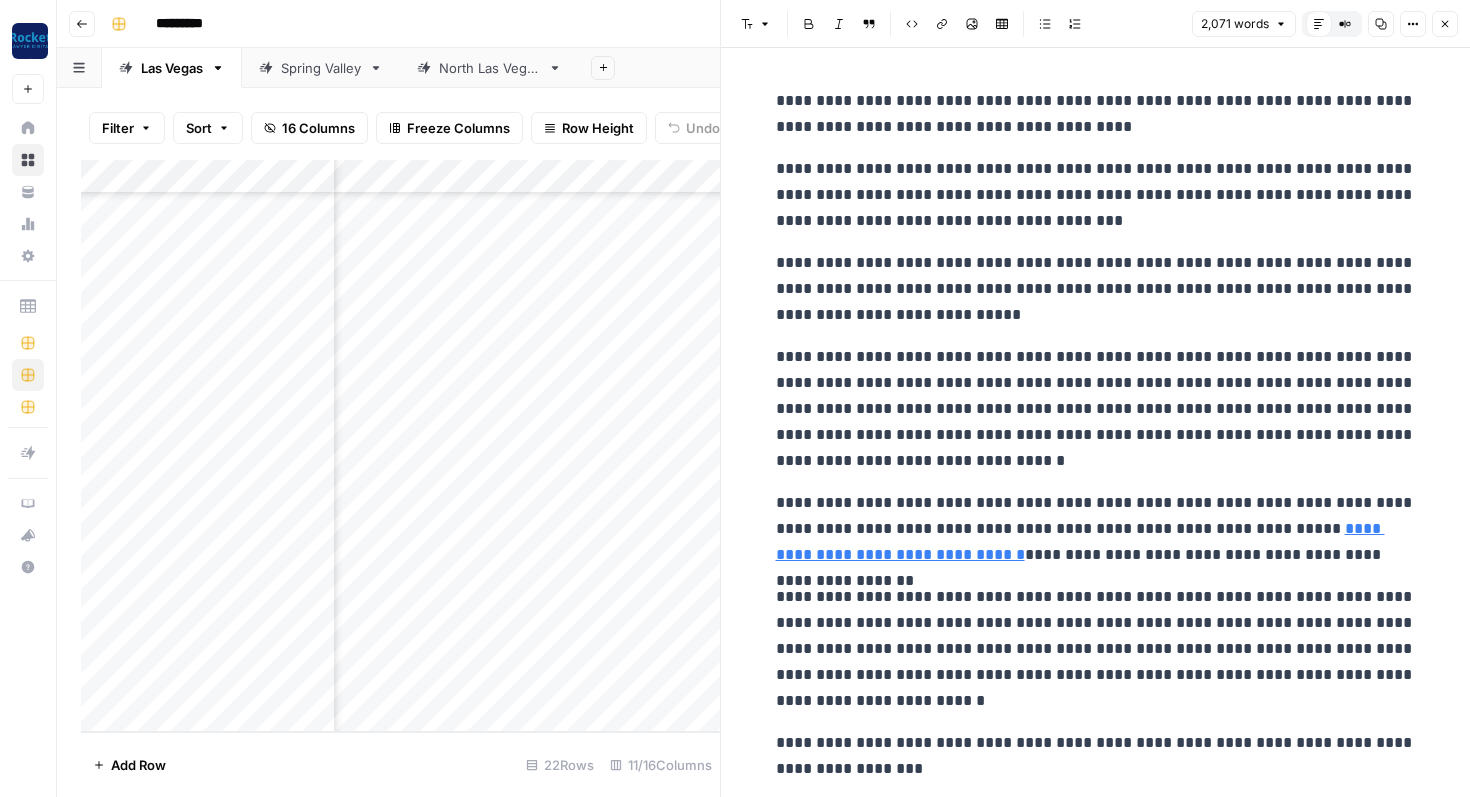 click 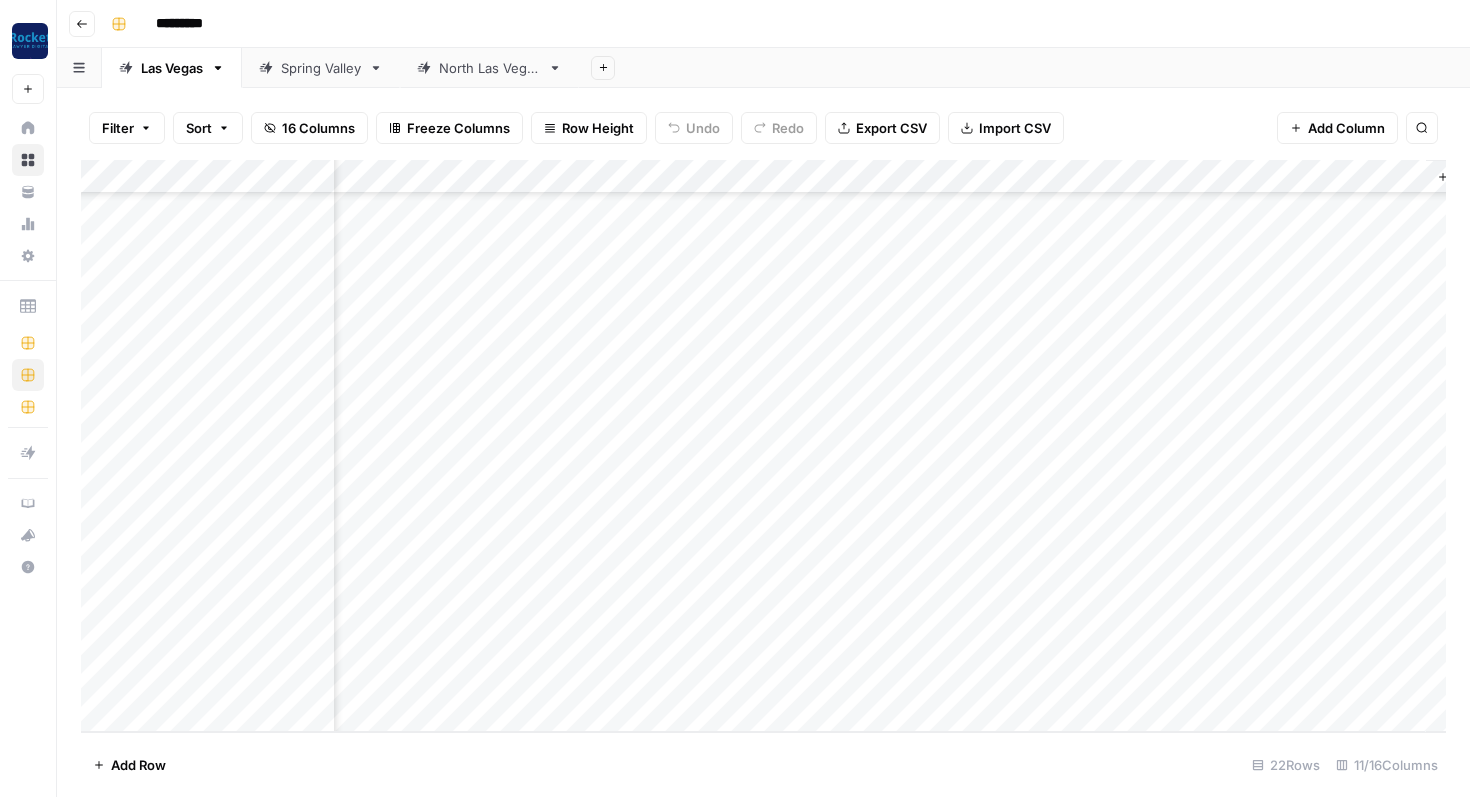 click on "Add Column" at bounding box center [763, 446] 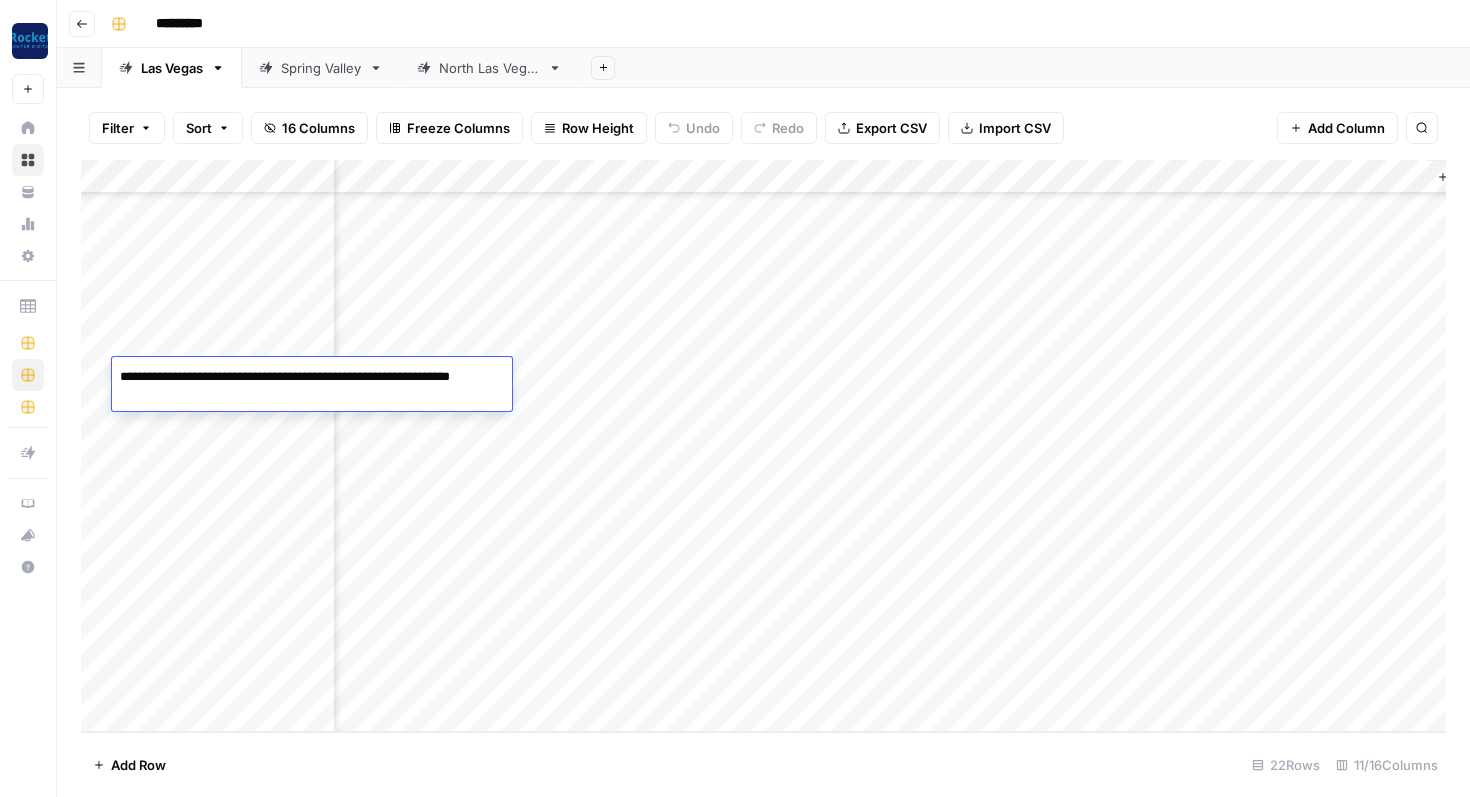 click on "**********" at bounding box center [312, 387] 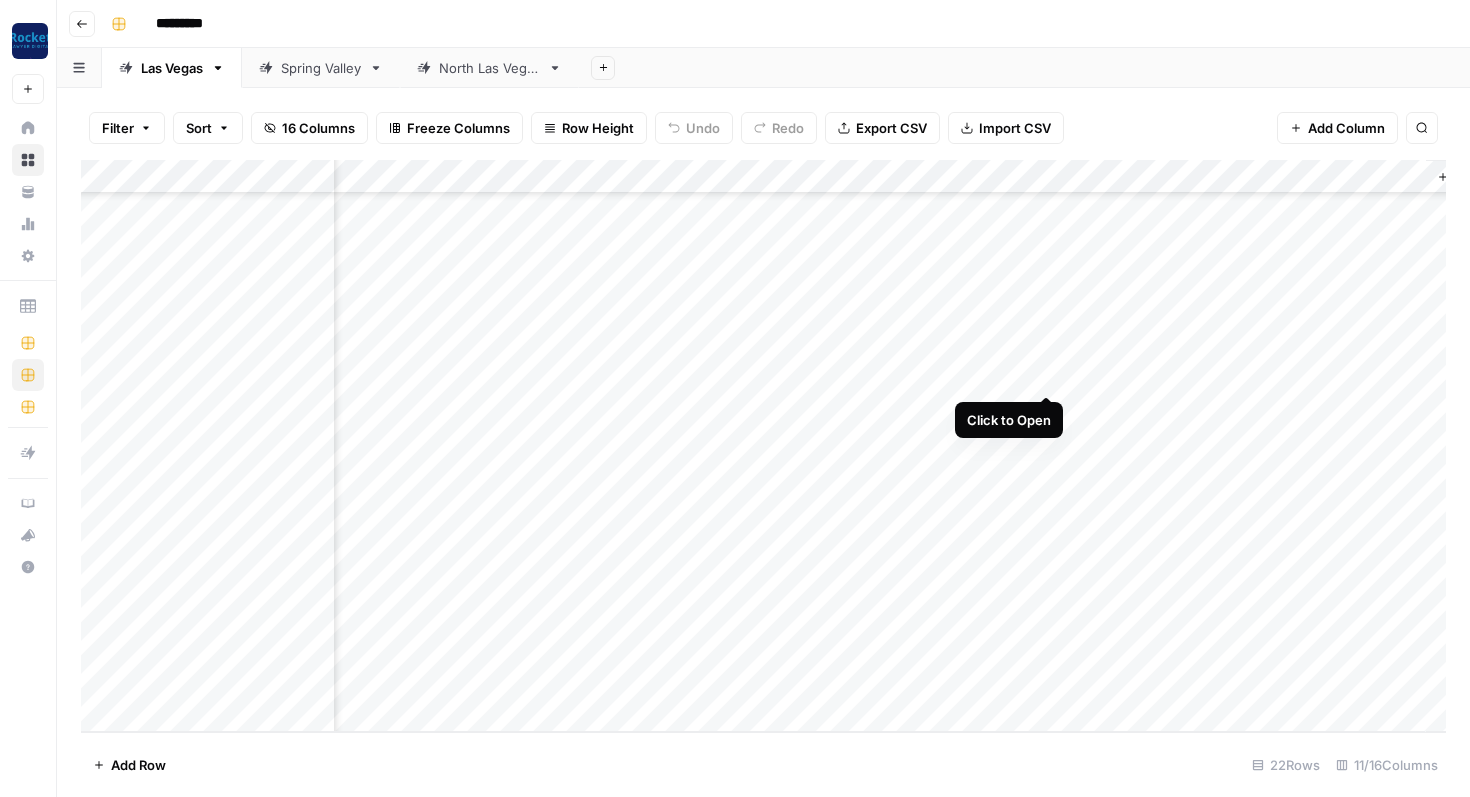 click on "Add Column" at bounding box center [763, 446] 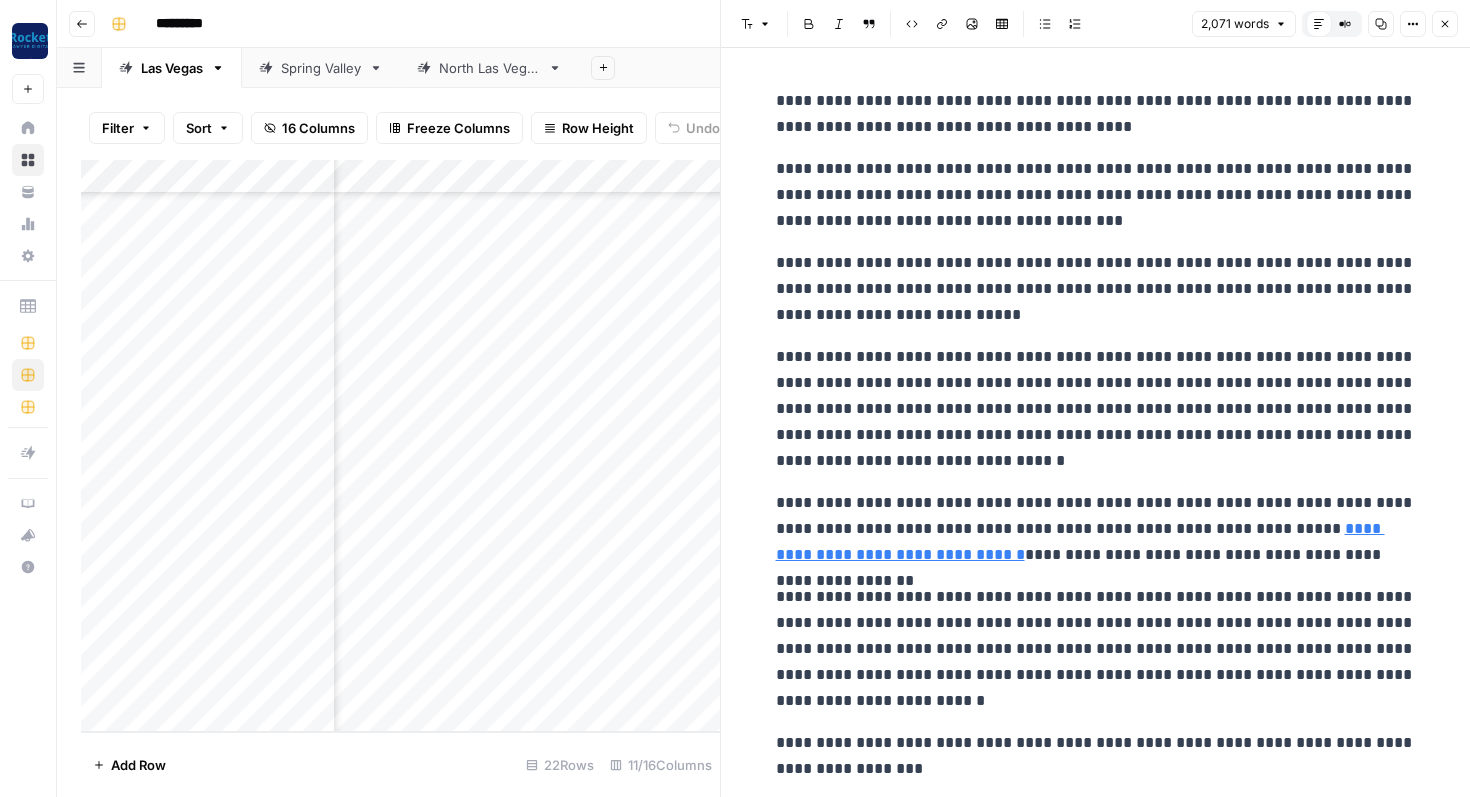 click on "**********" at bounding box center [1096, 114] 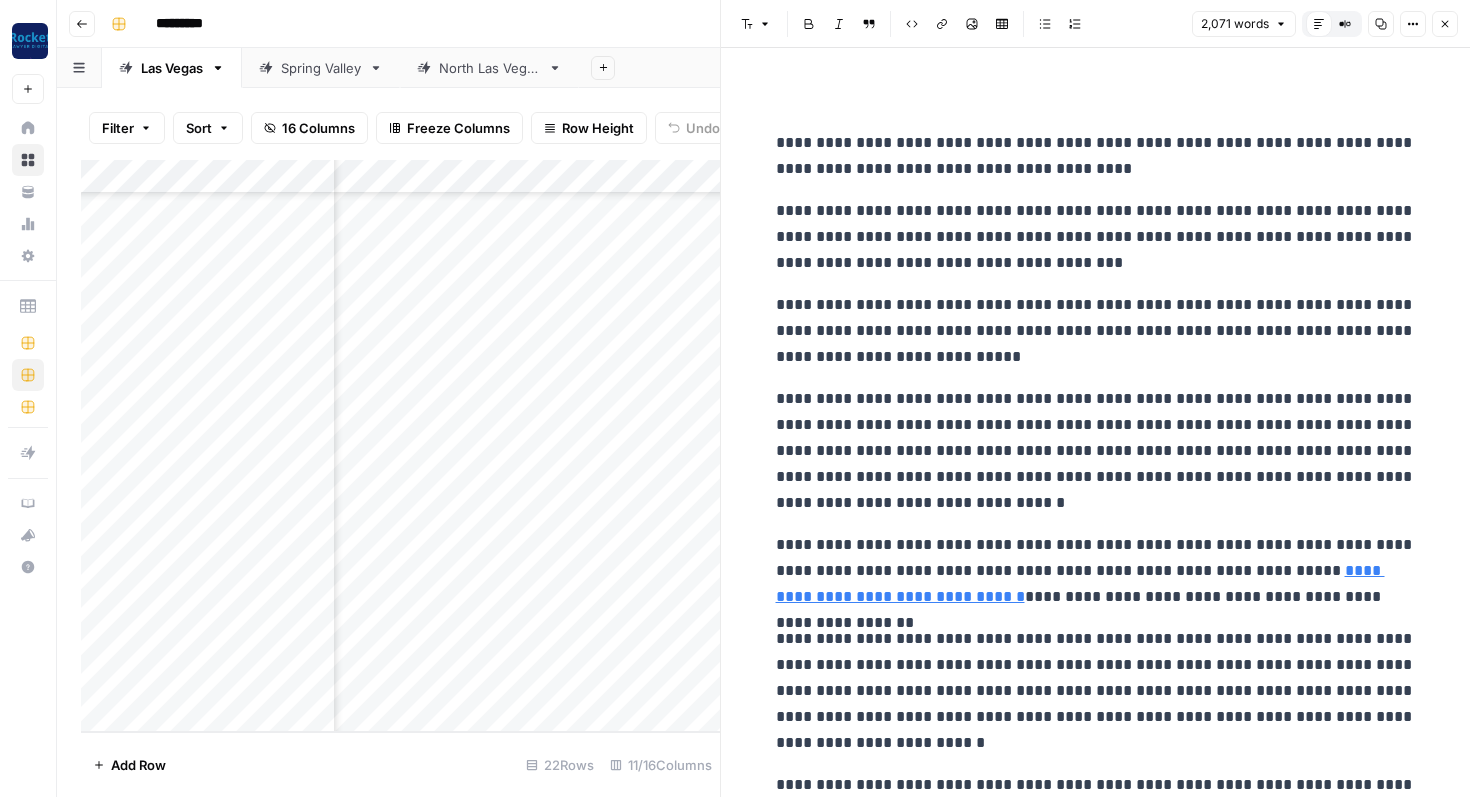 paste 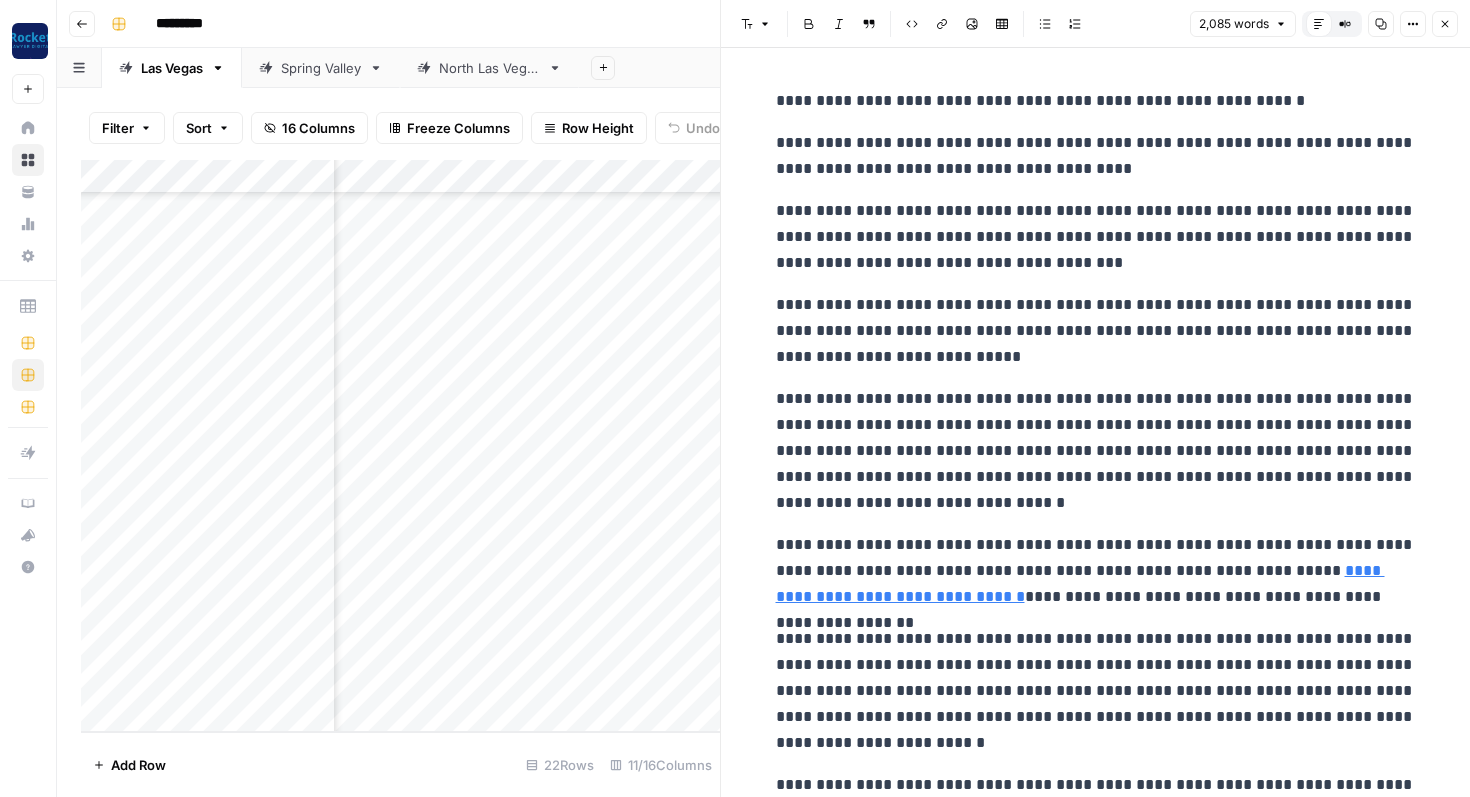 click on "**********" at bounding box center [1096, 101] 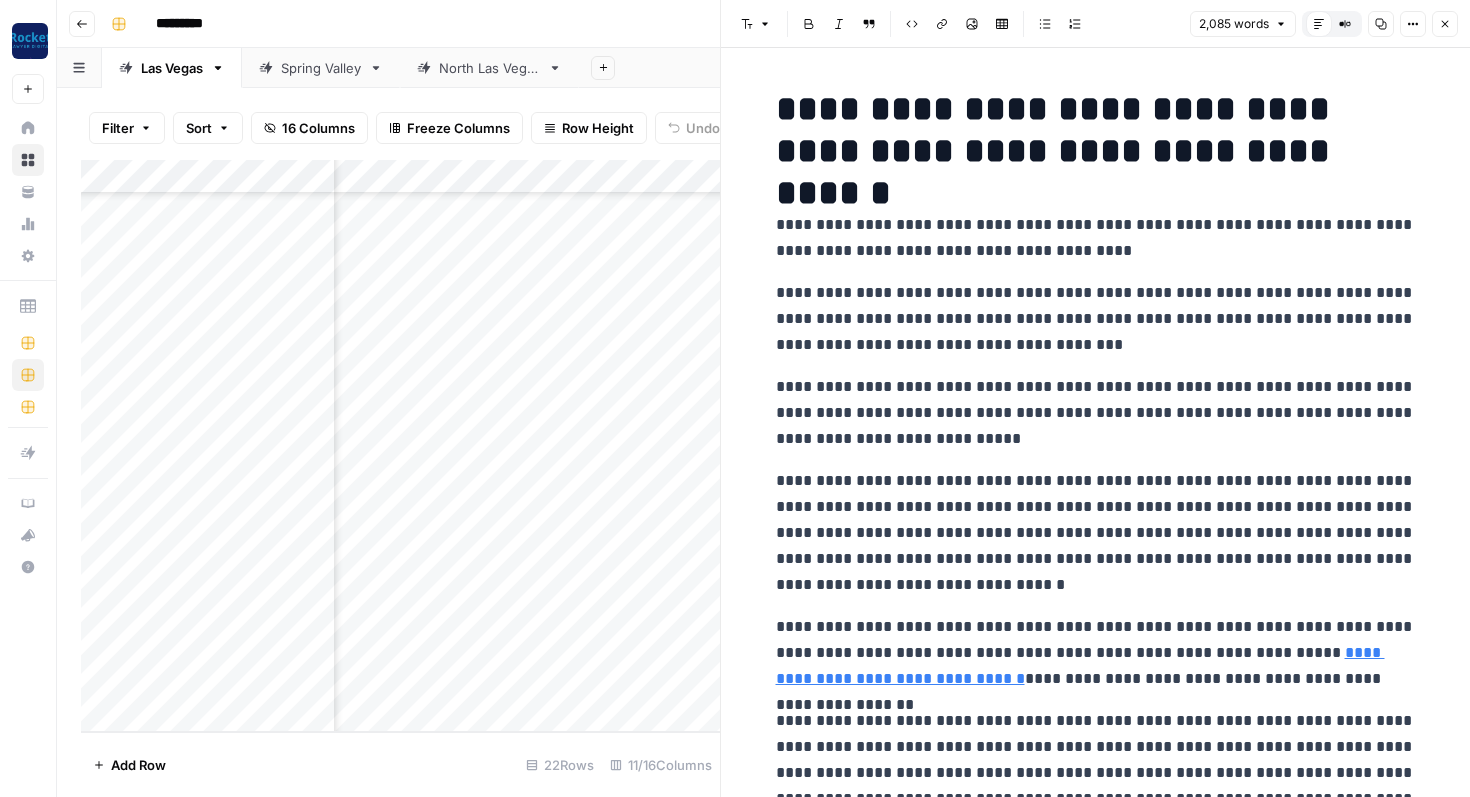 click on "**********" at bounding box center [1096, 319] 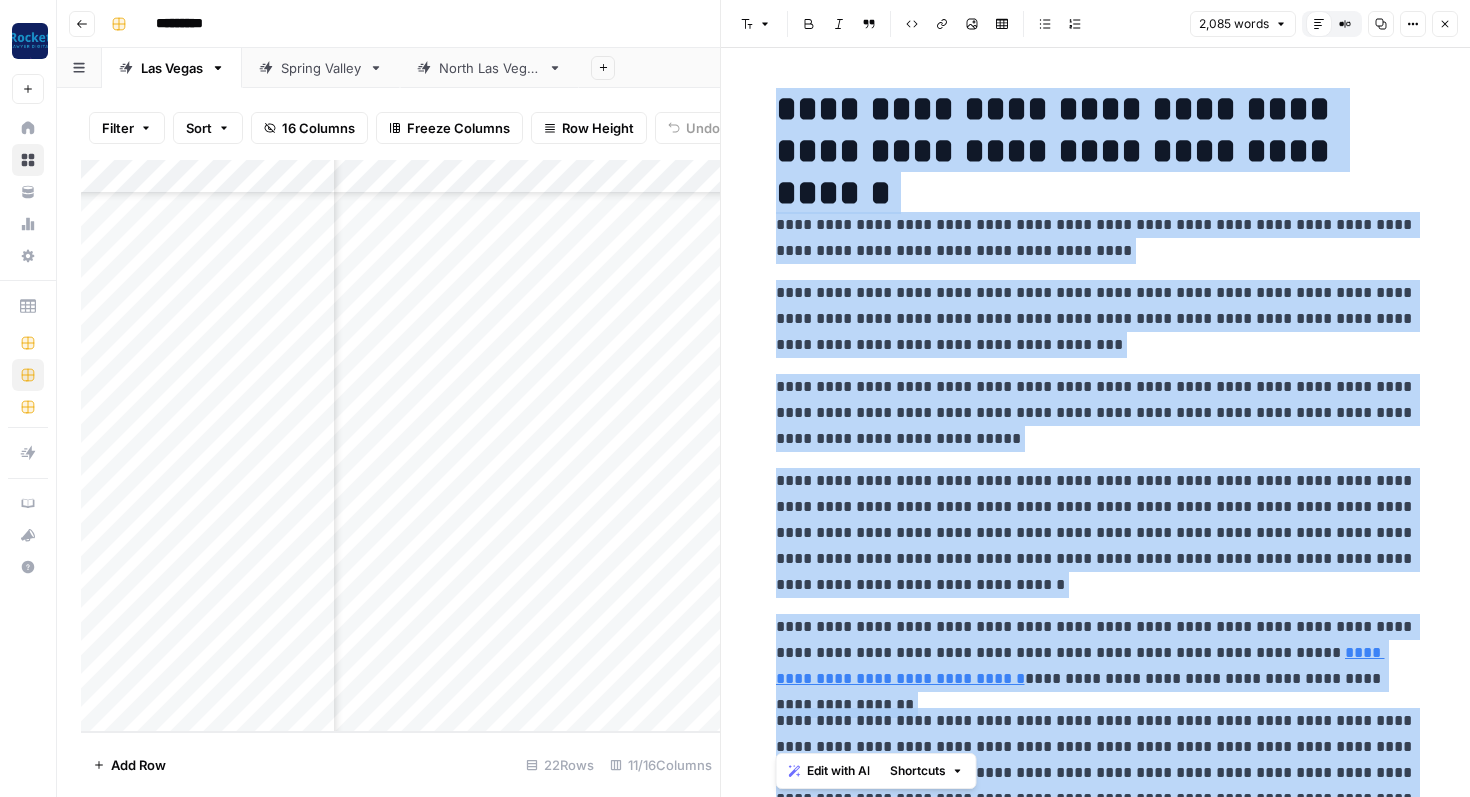 copy on "**********" 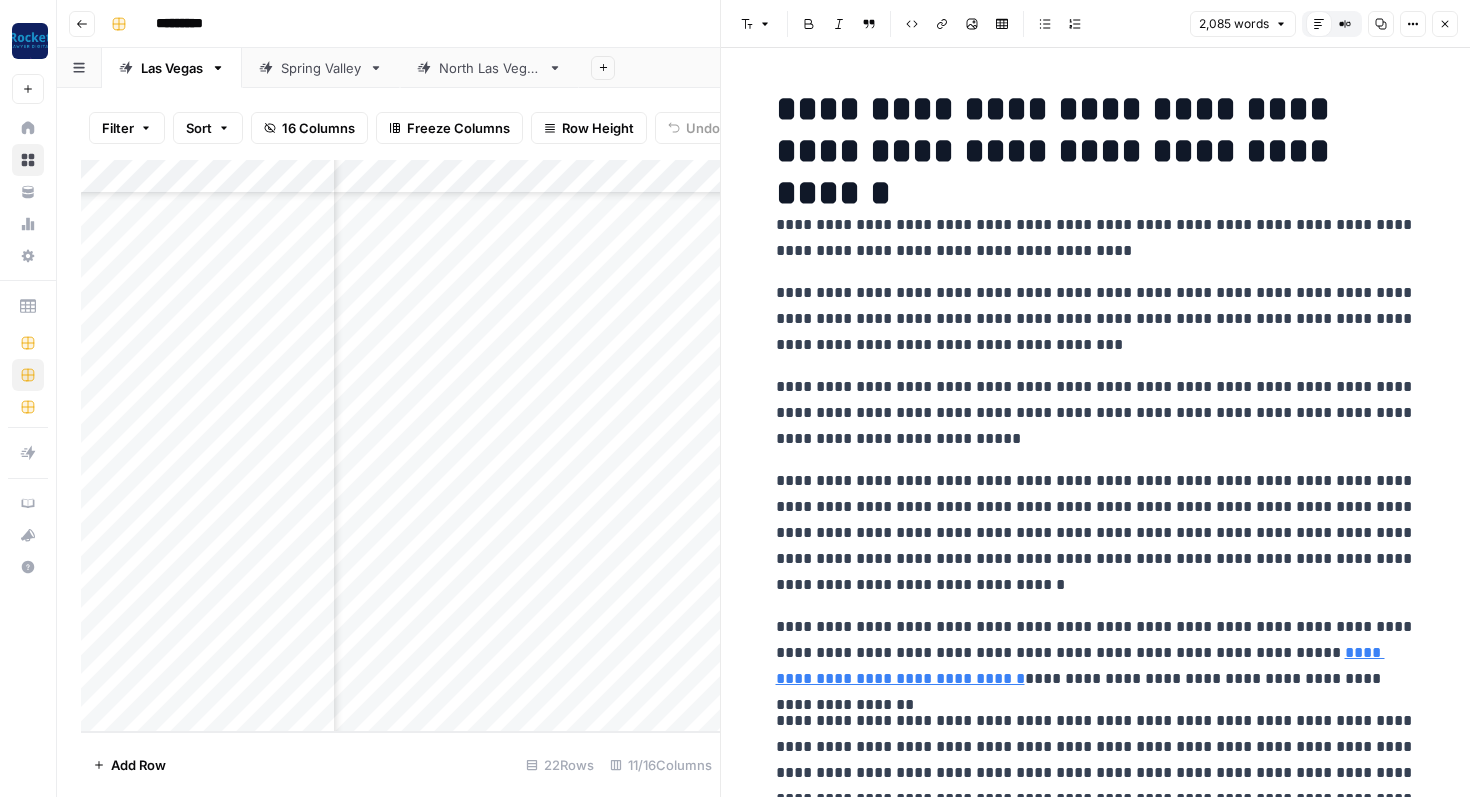 click on "**********" at bounding box center (1096, 130) 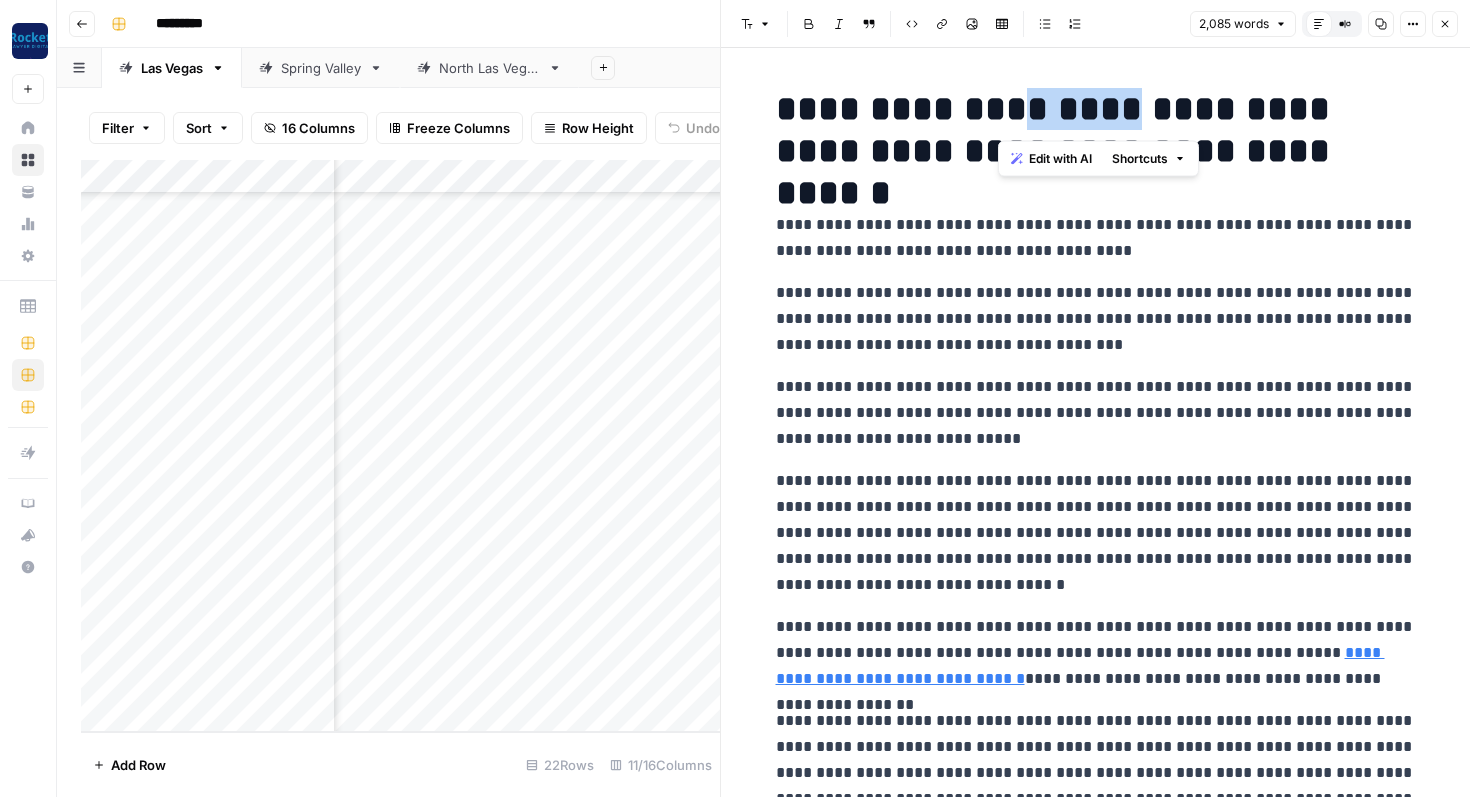 click on "**********" at bounding box center [1096, 130] 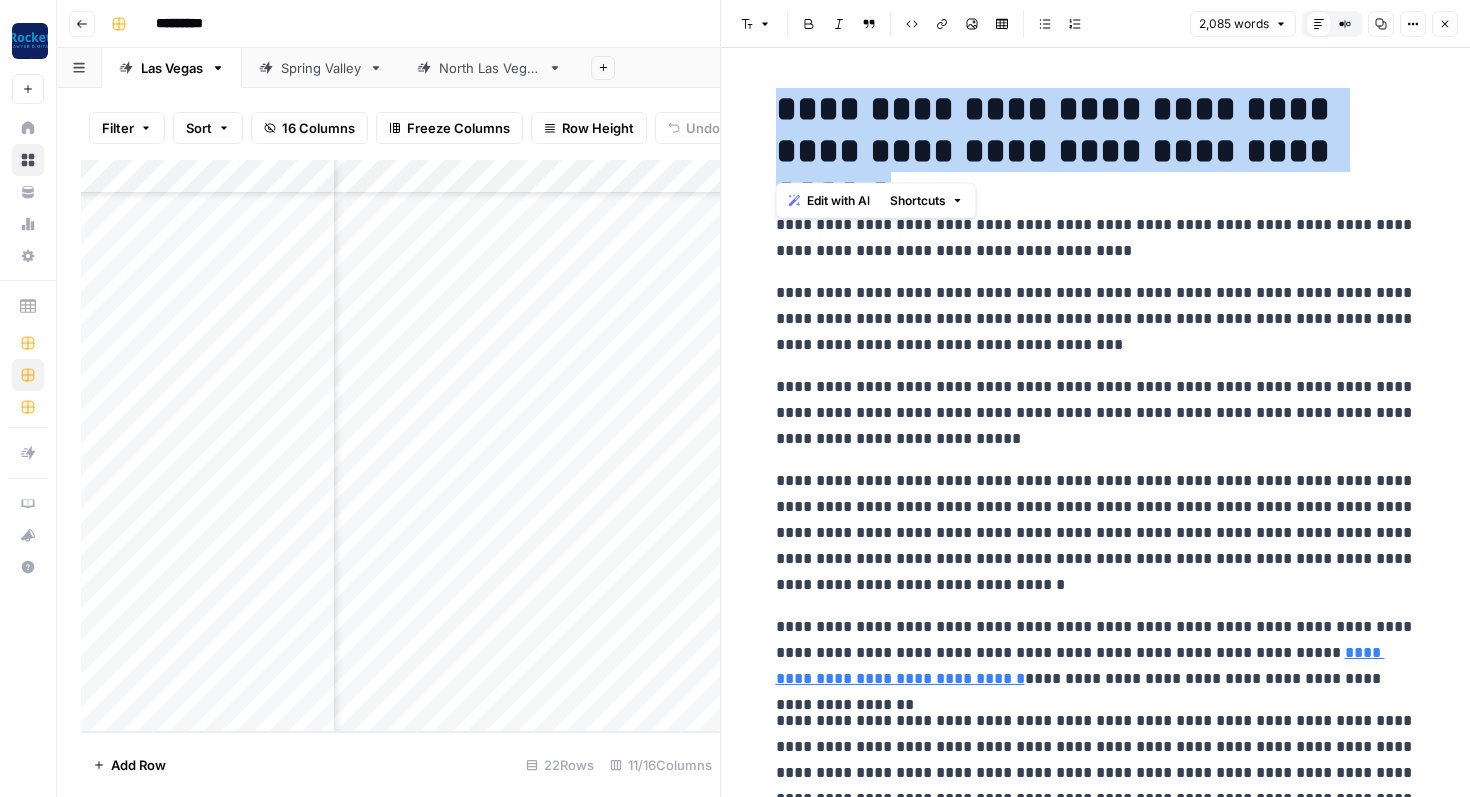 click on "**********" at bounding box center [1096, 130] 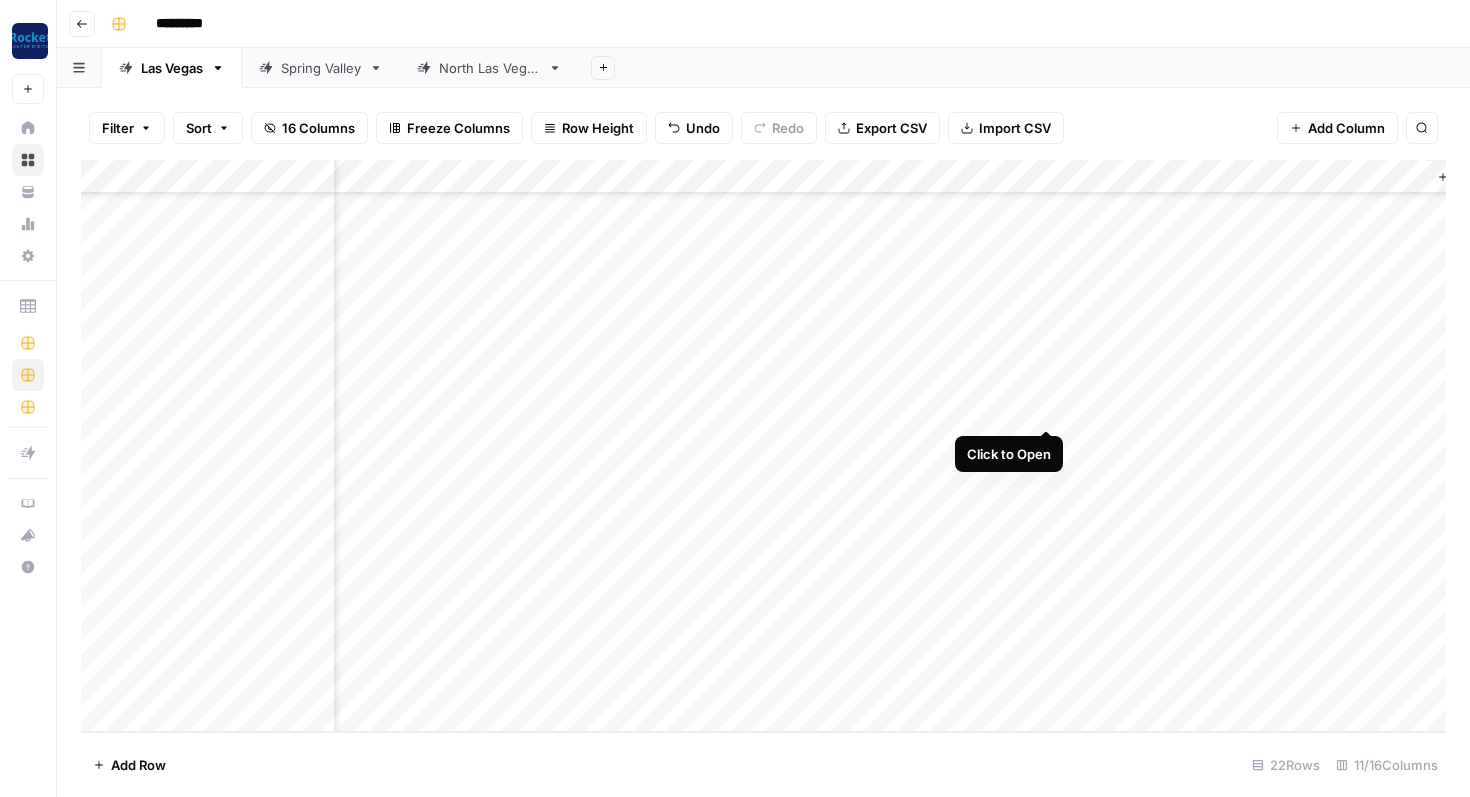 click on "Add Column" at bounding box center [763, 446] 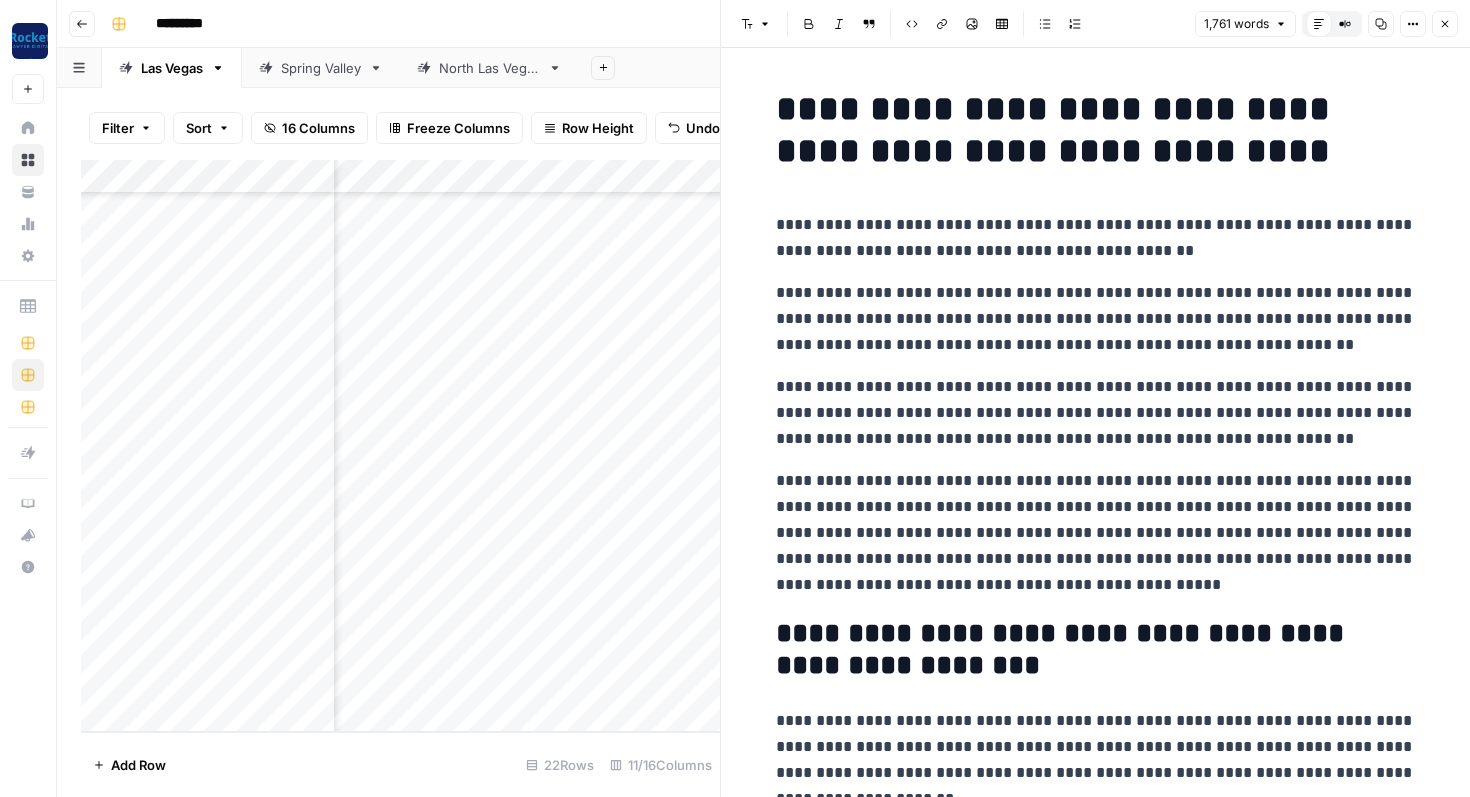 click on "**********" at bounding box center (1096, 3276) 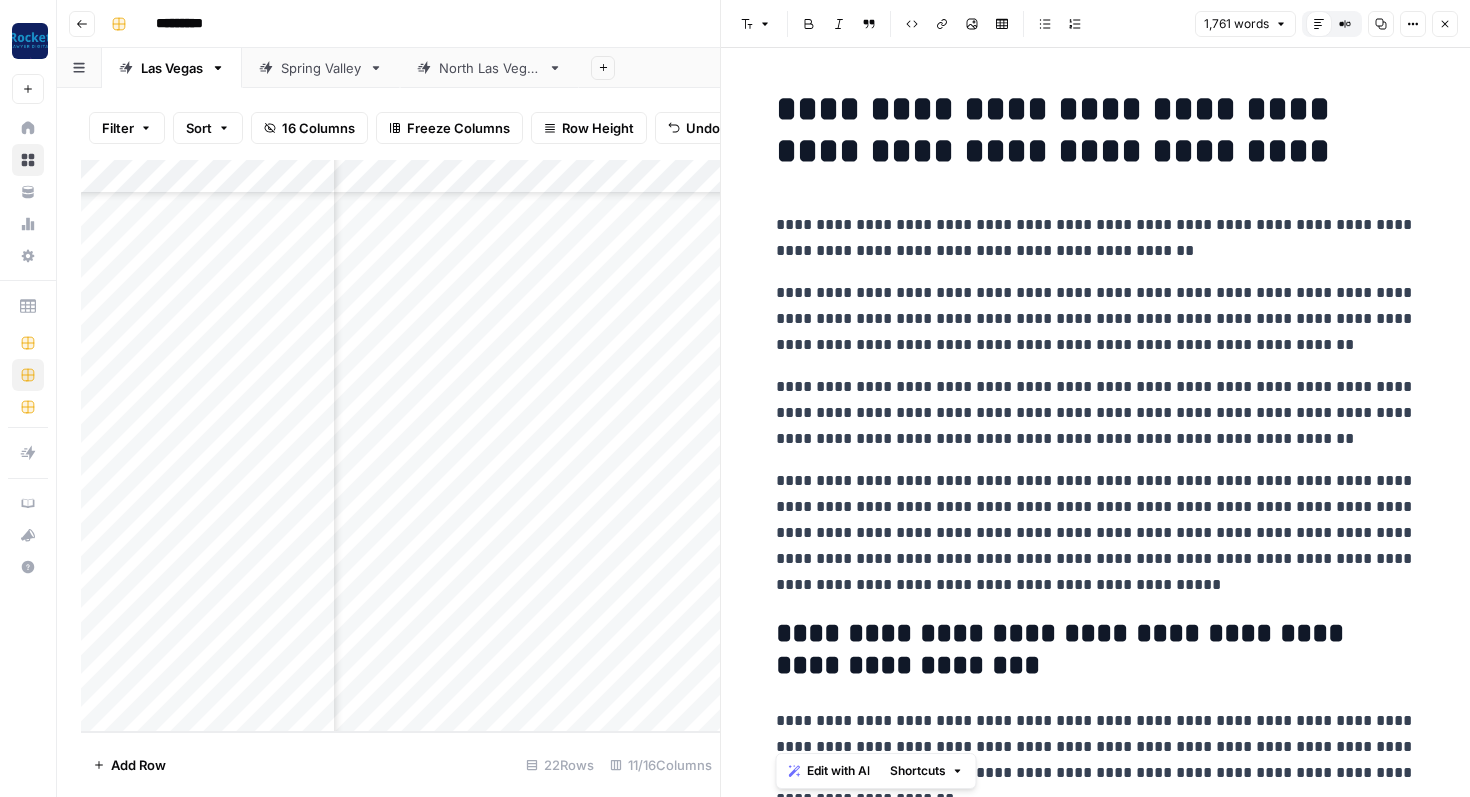 copy on "**********" 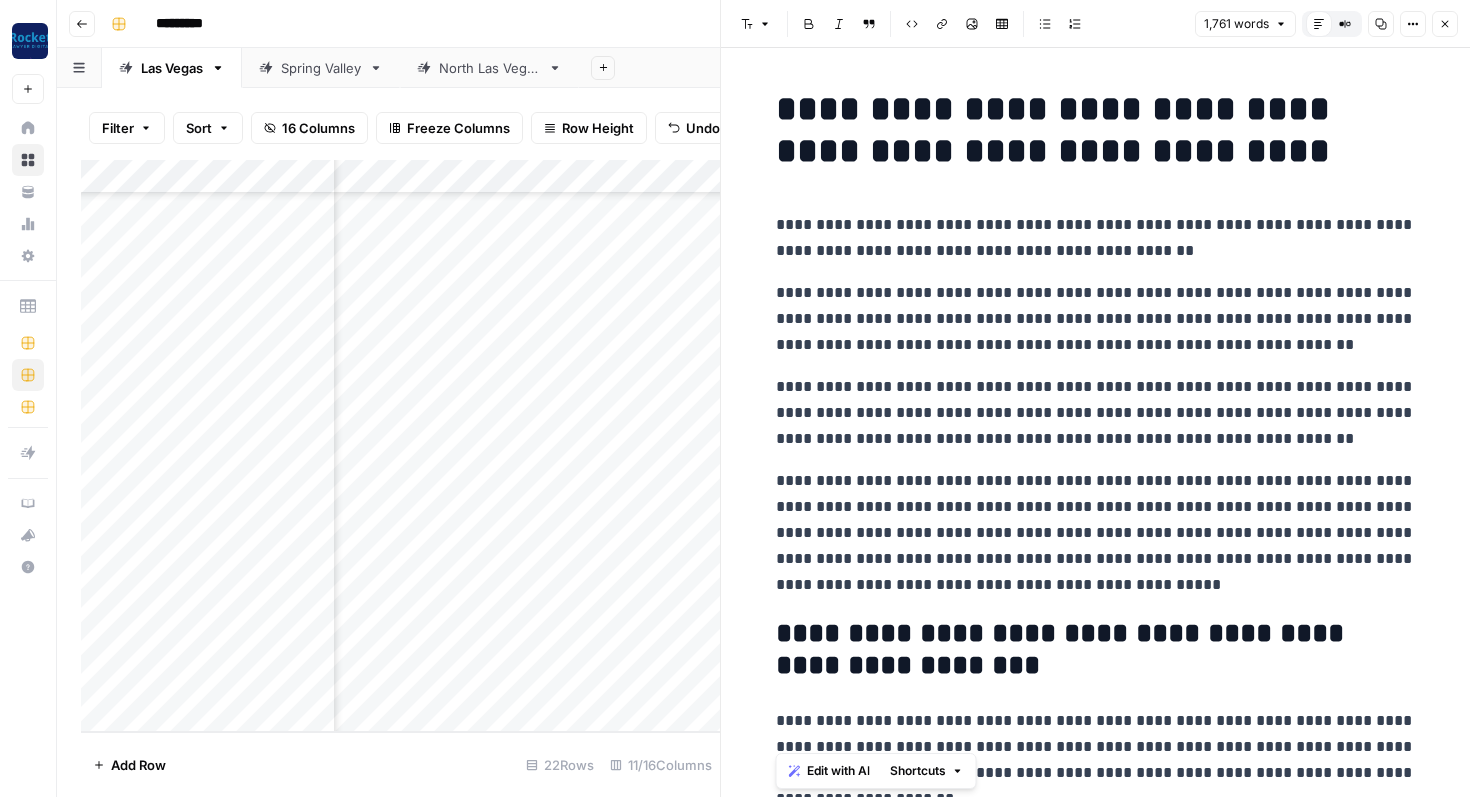 click 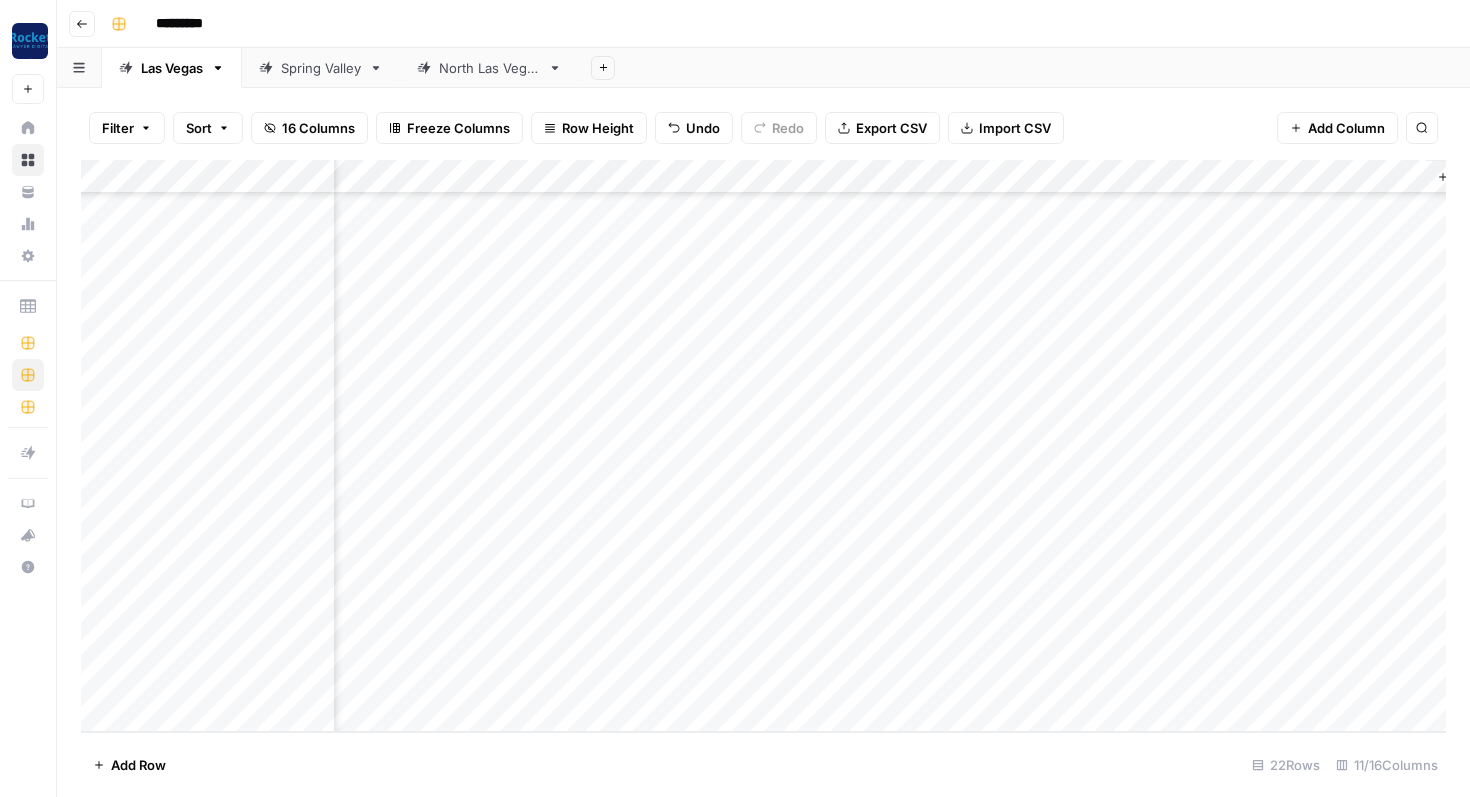 click on "Add Column" at bounding box center [763, 446] 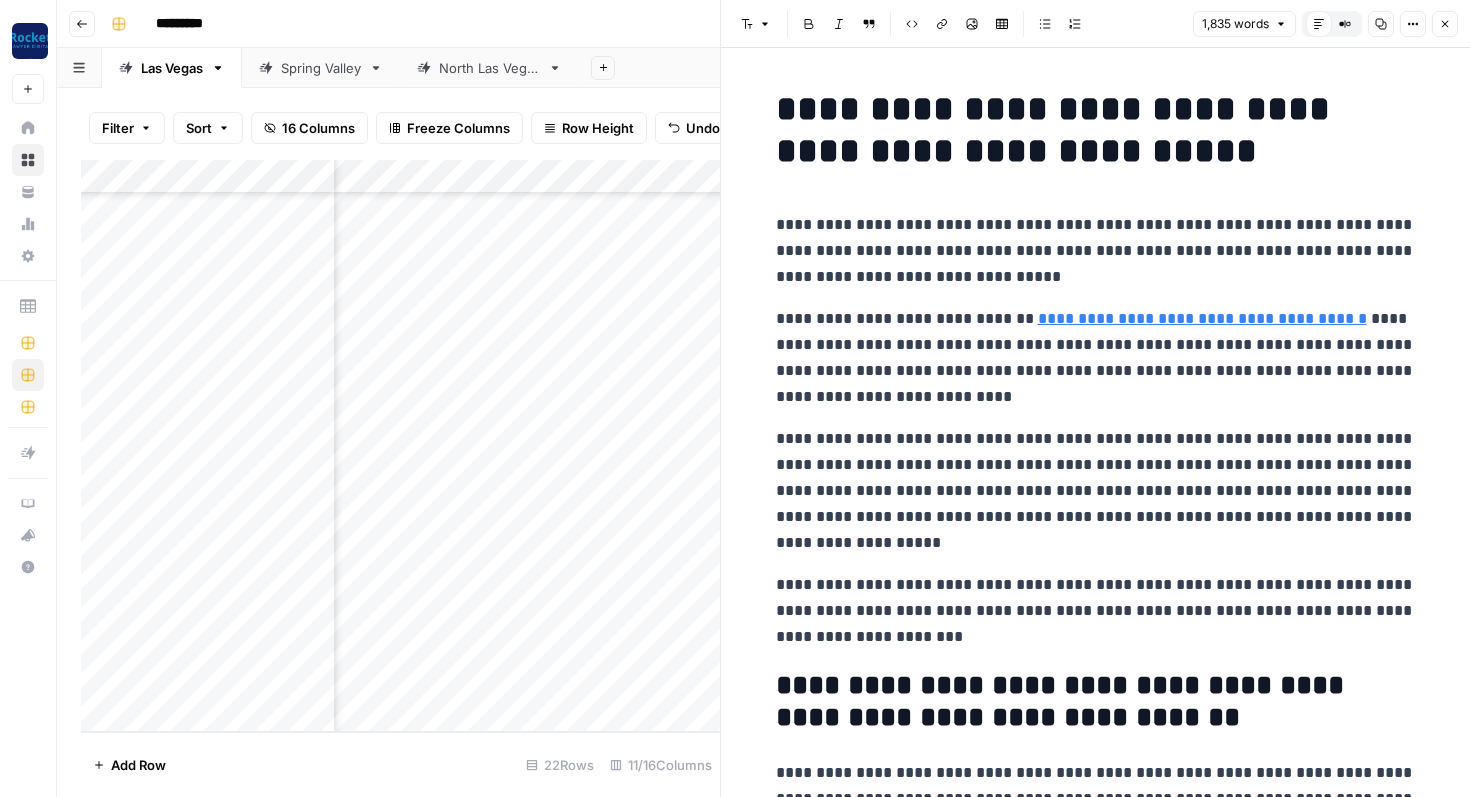 click on "**********" at bounding box center (1096, 3329) 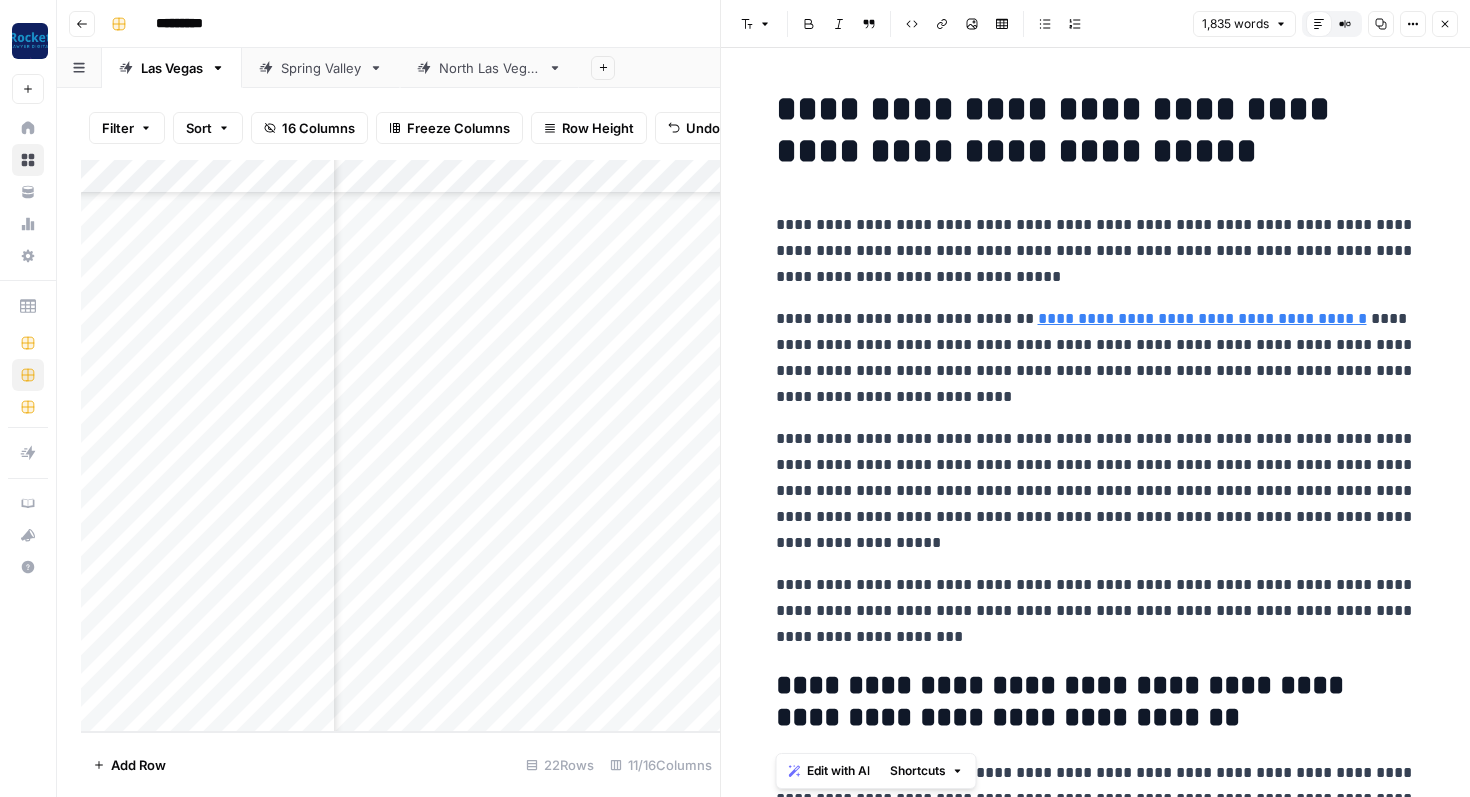 copy on "**********" 